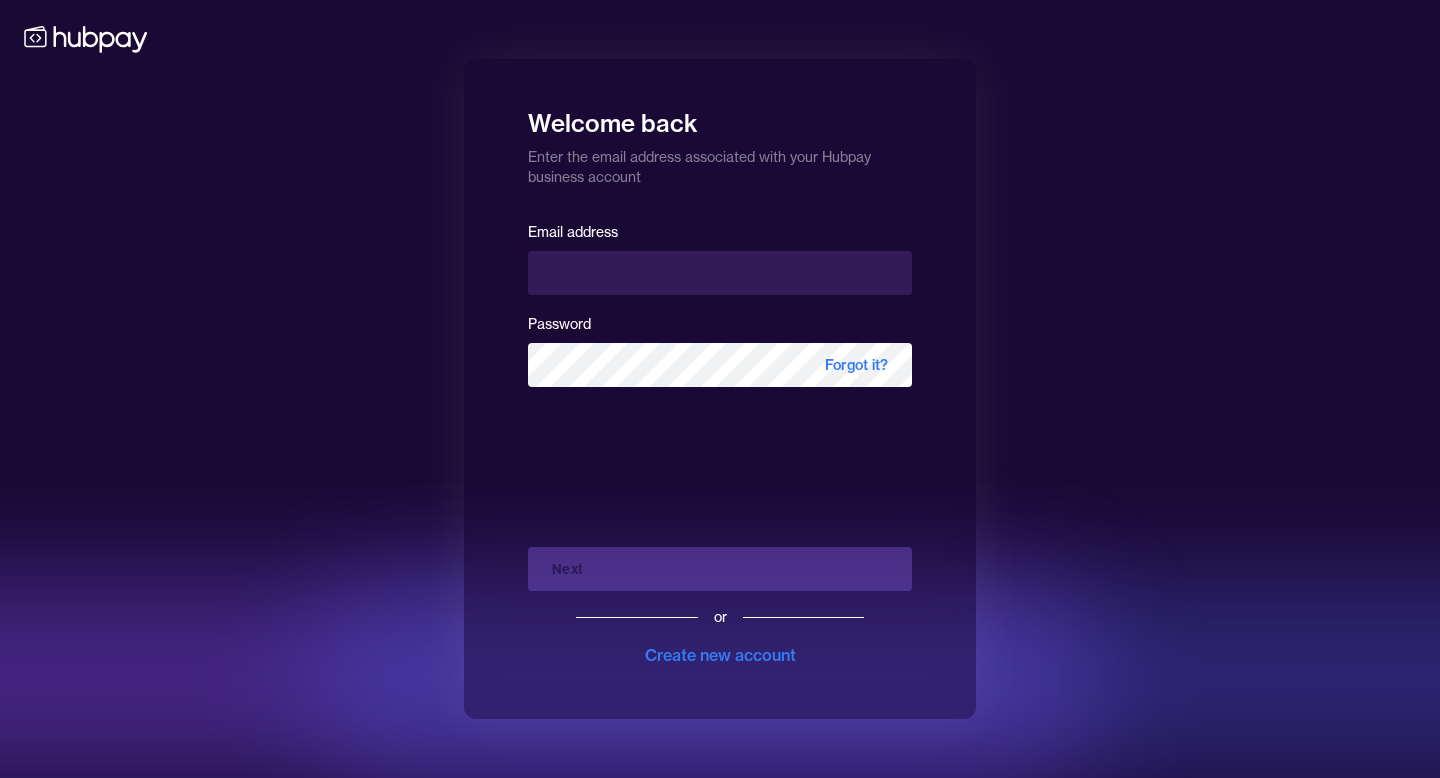 scroll, scrollTop: 0, scrollLeft: 0, axis: both 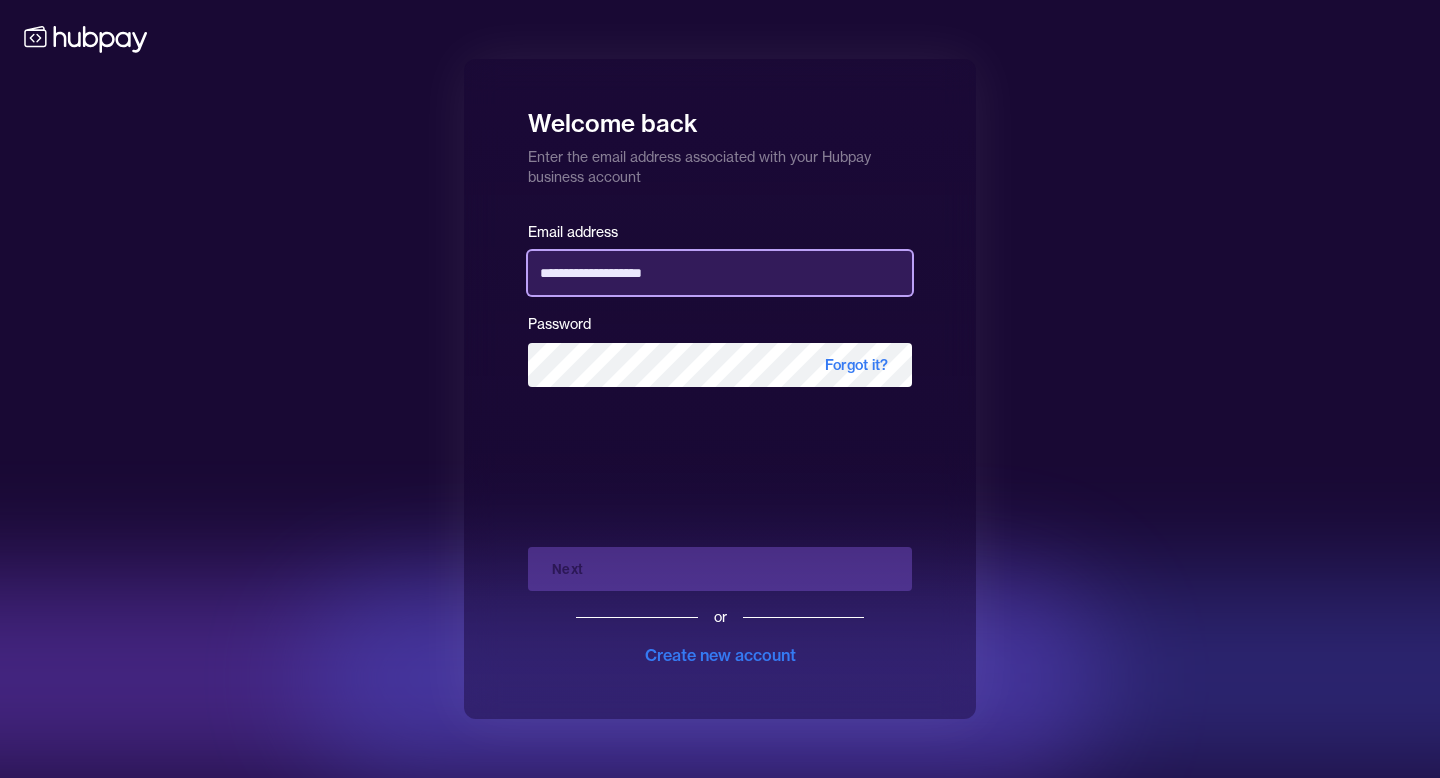 click on "**********" at bounding box center (720, 273) 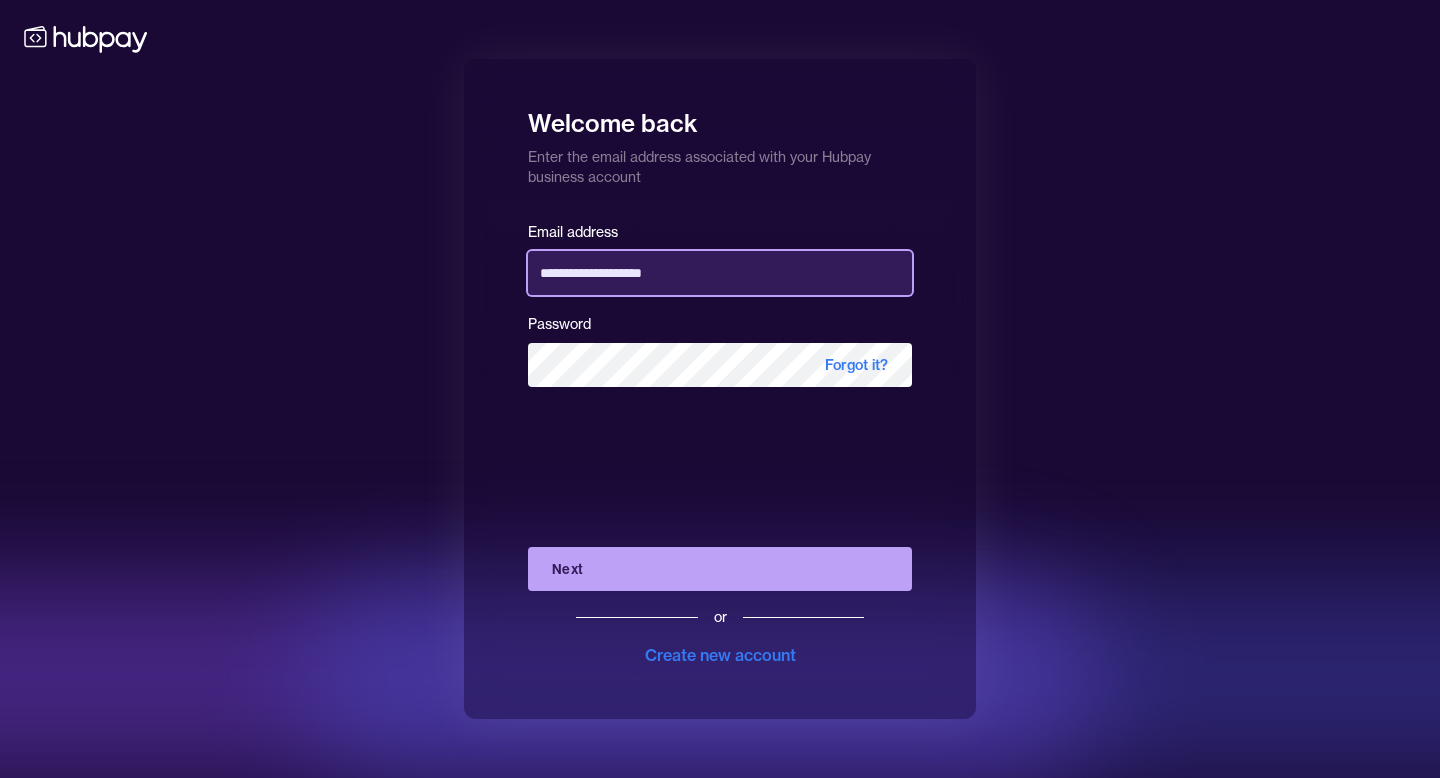 type on "**********" 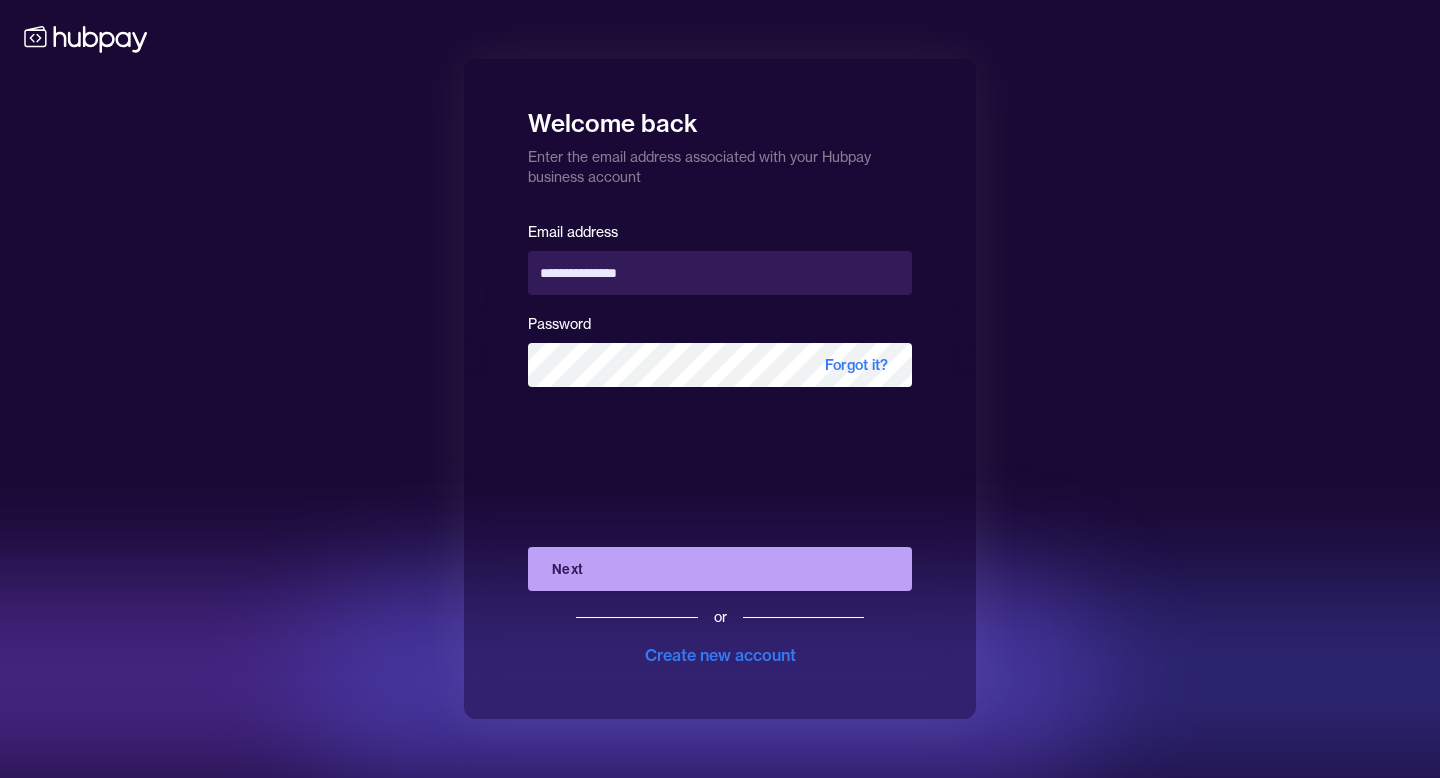 click on "Welcome back Enter the email address associated with your Hubpay business account Email address [EMAIL] Password Forgot it? Next or Create new account" at bounding box center (720, 389) 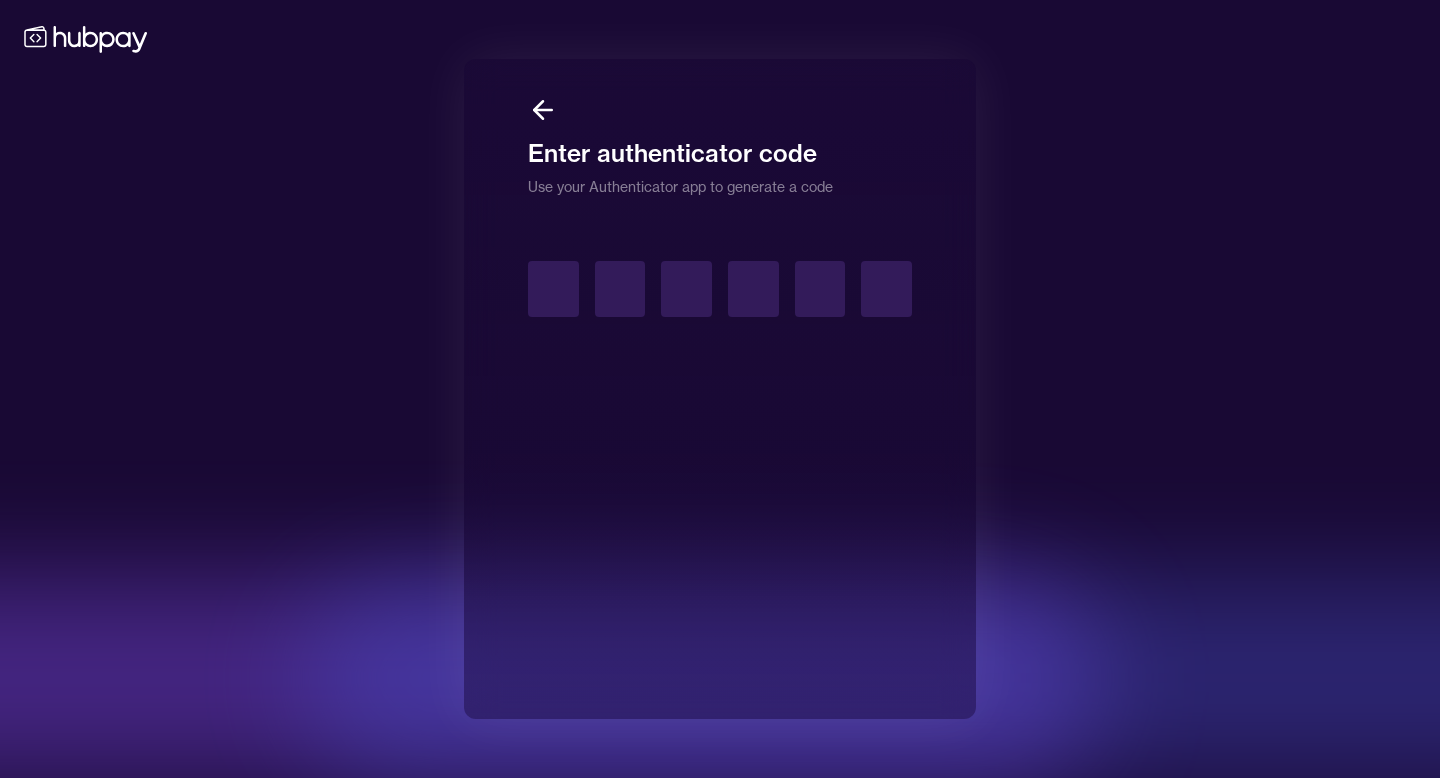 type on "*" 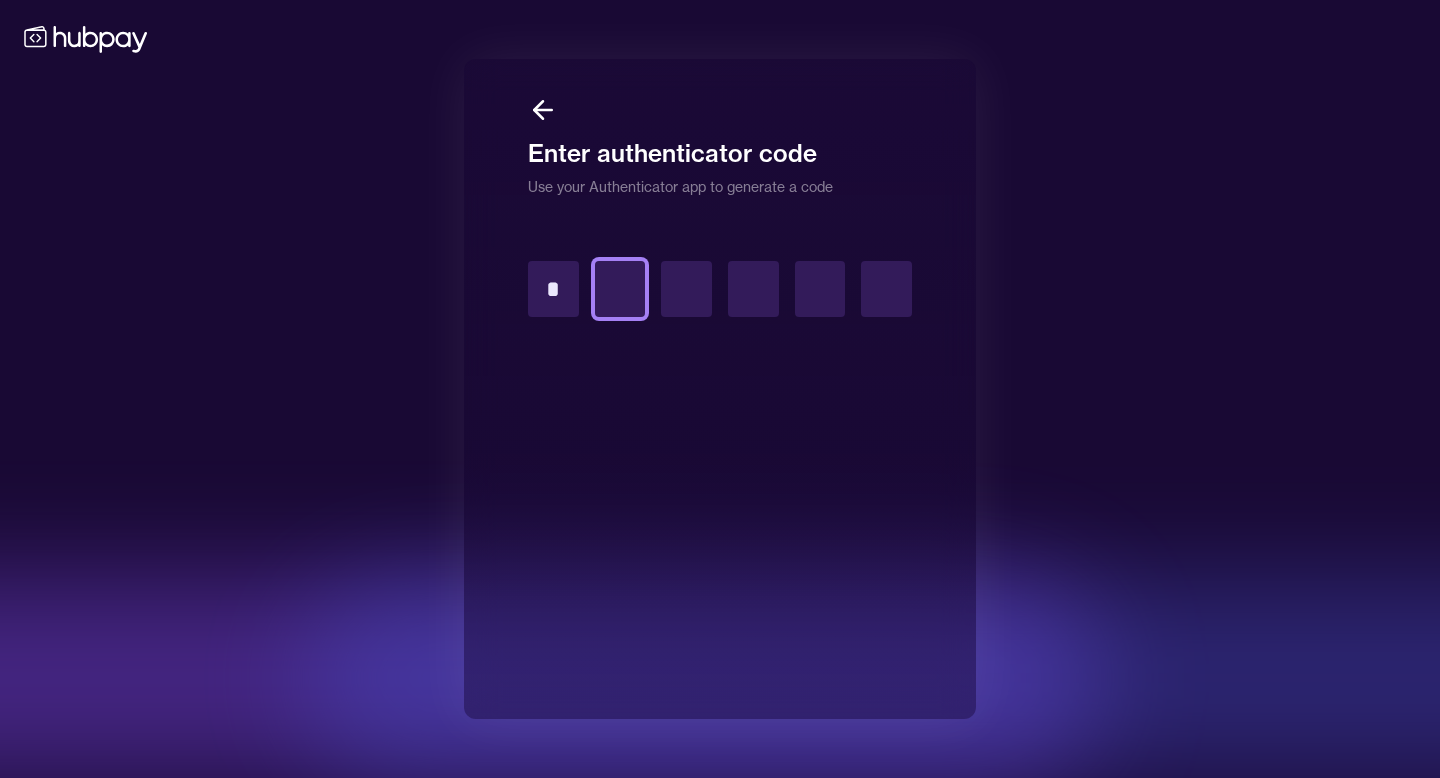 type on "*" 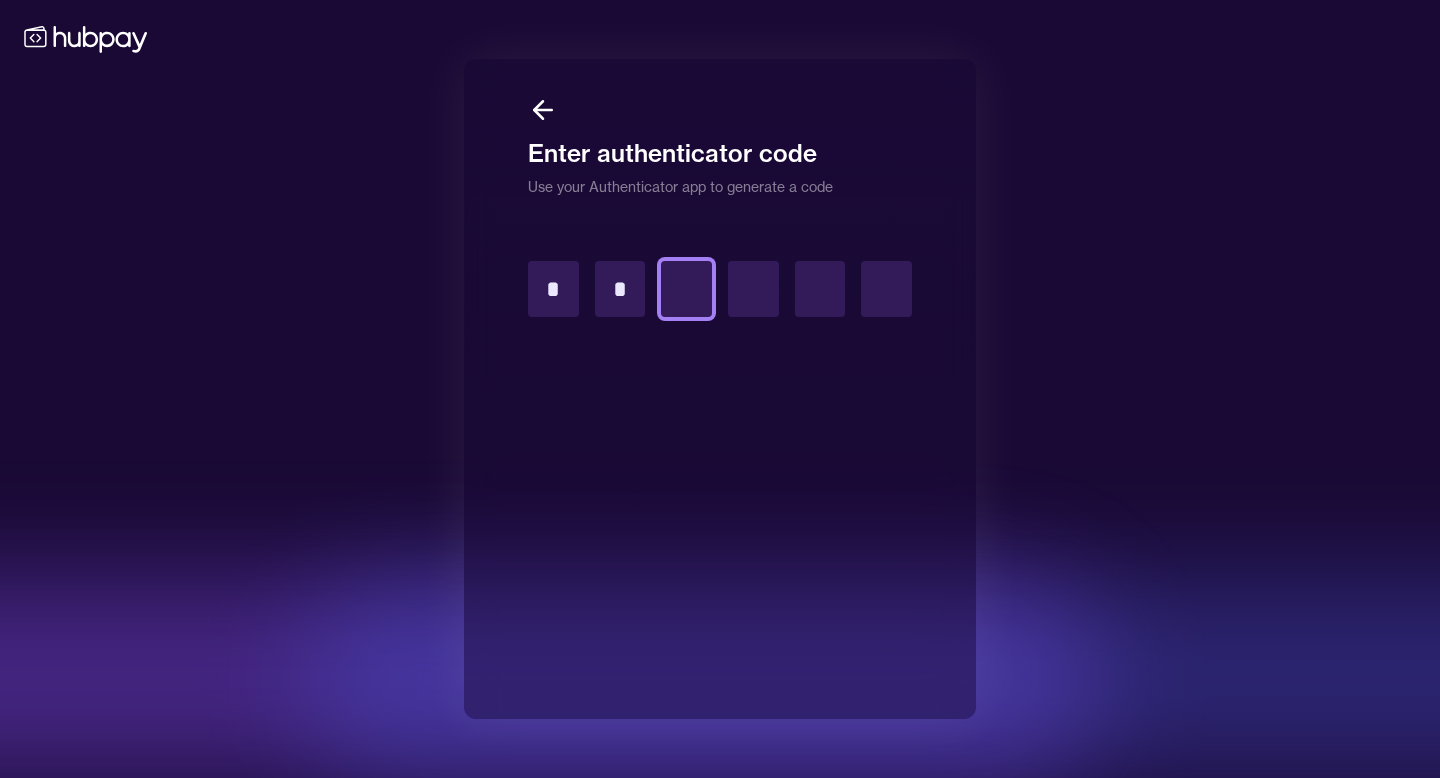 type on "*" 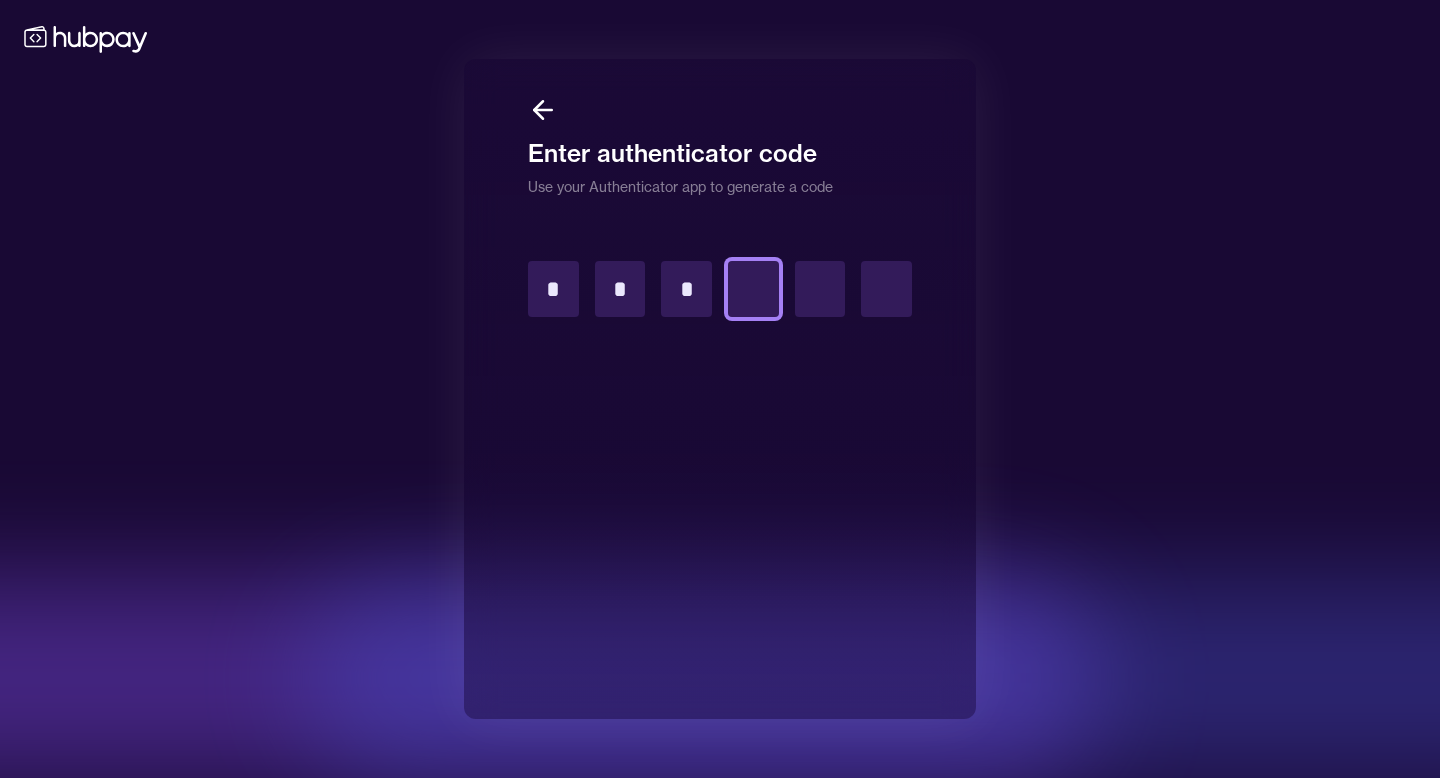 type on "*" 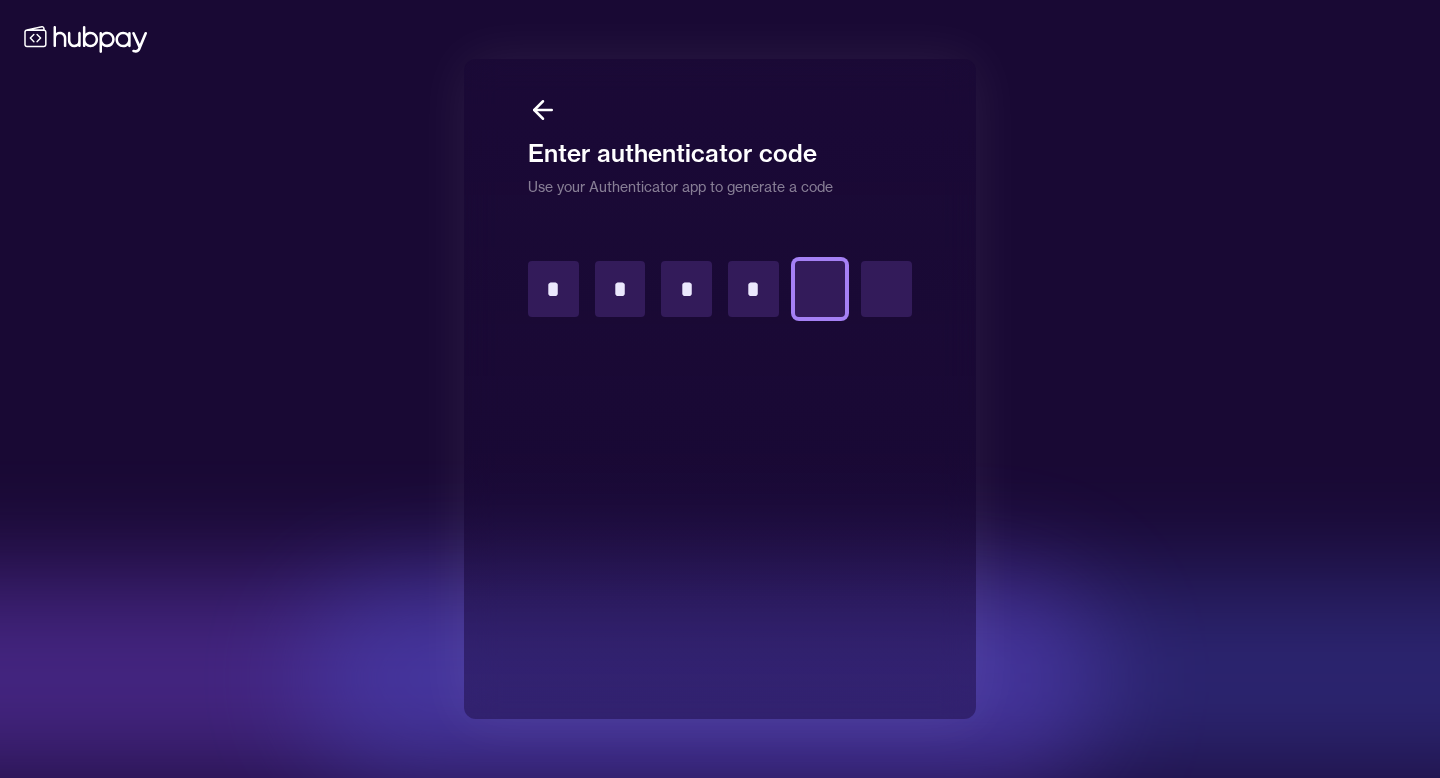 type on "*" 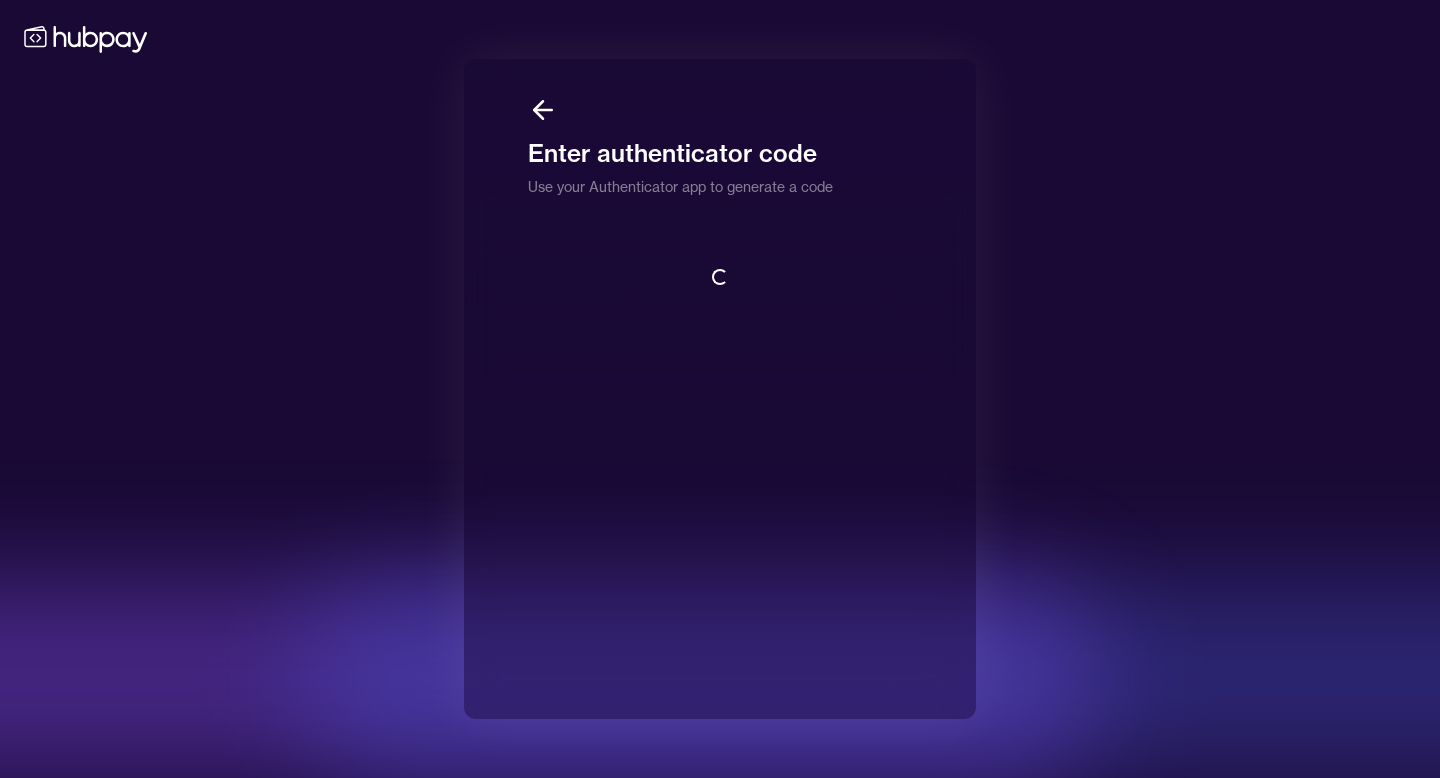 scroll, scrollTop: 2, scrollLeft: 0, axis: vertical 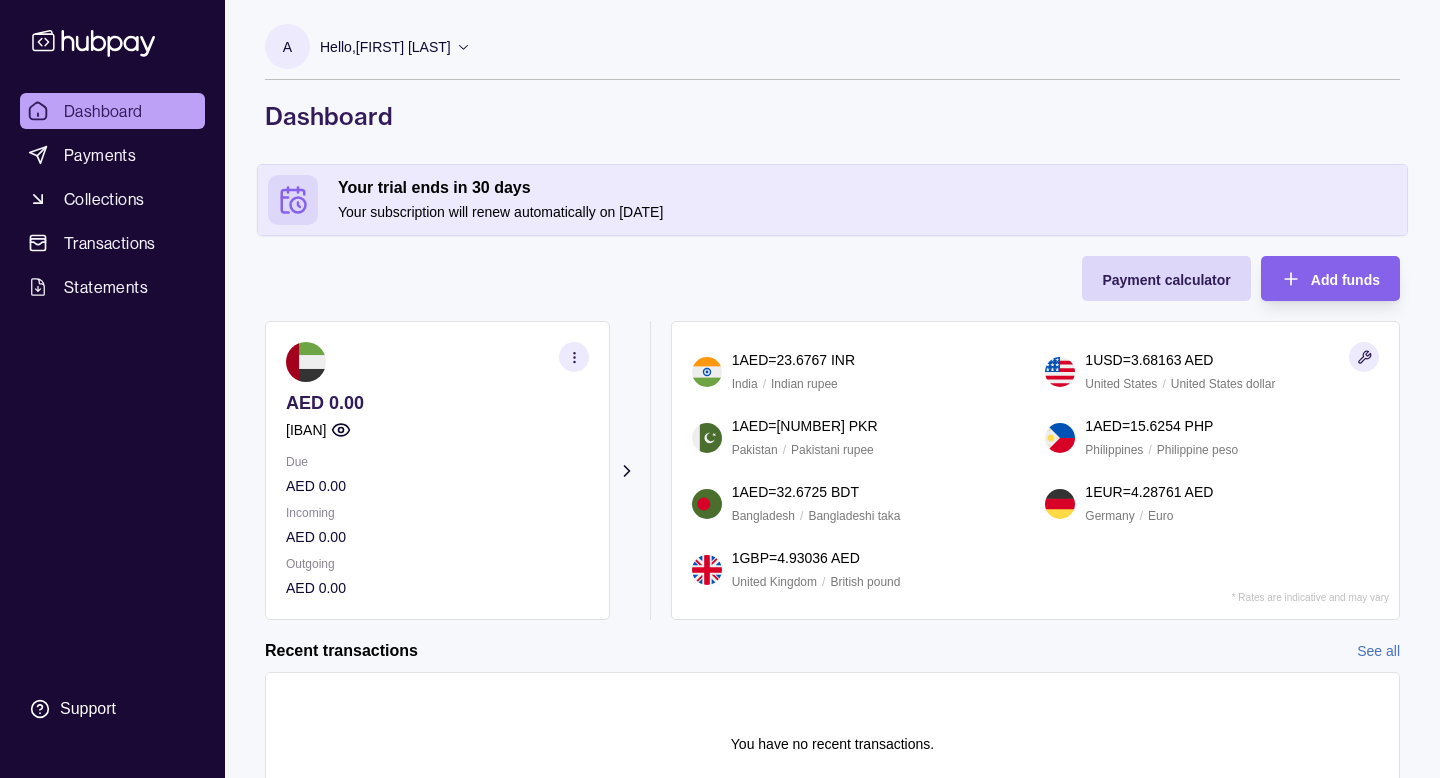 click 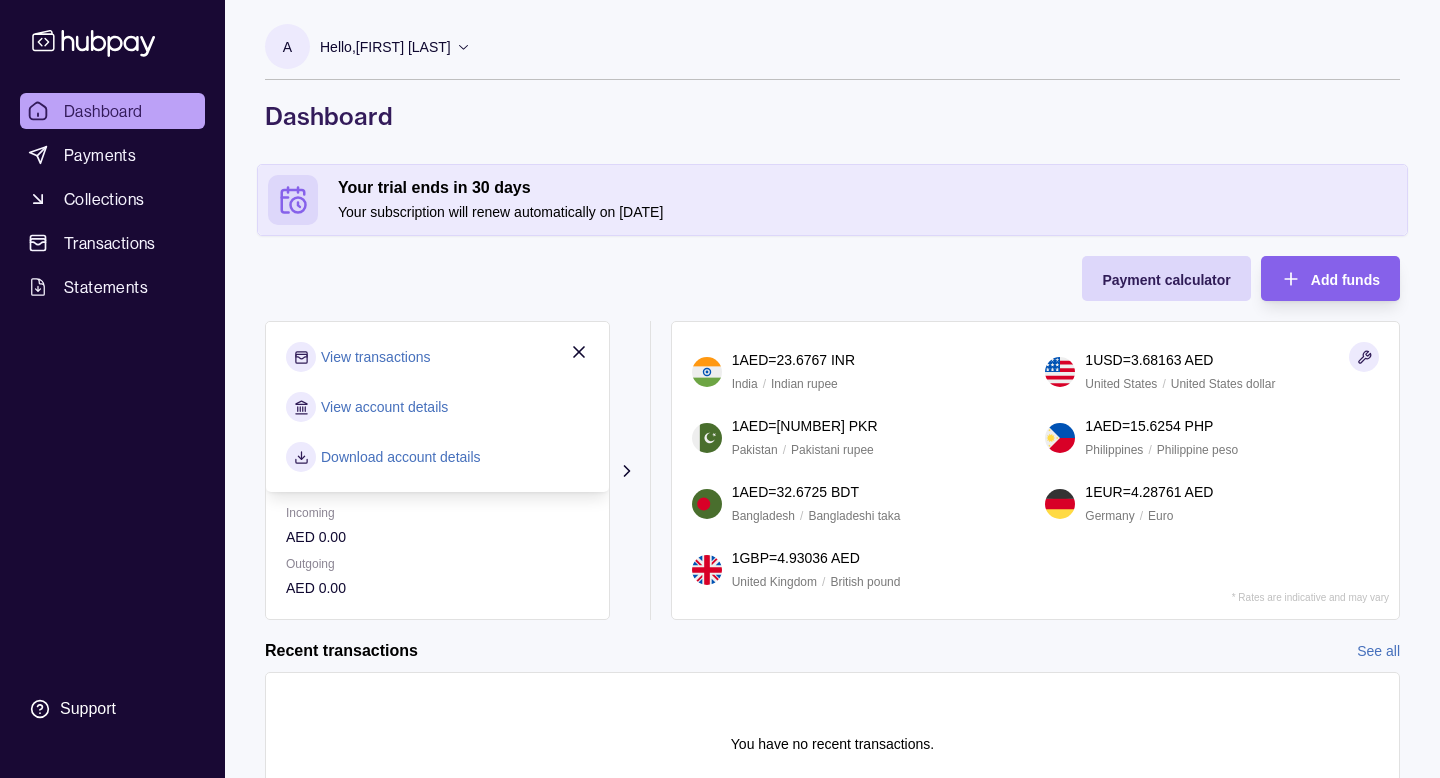 click on "Download account details" at bounding box center [401, 457] 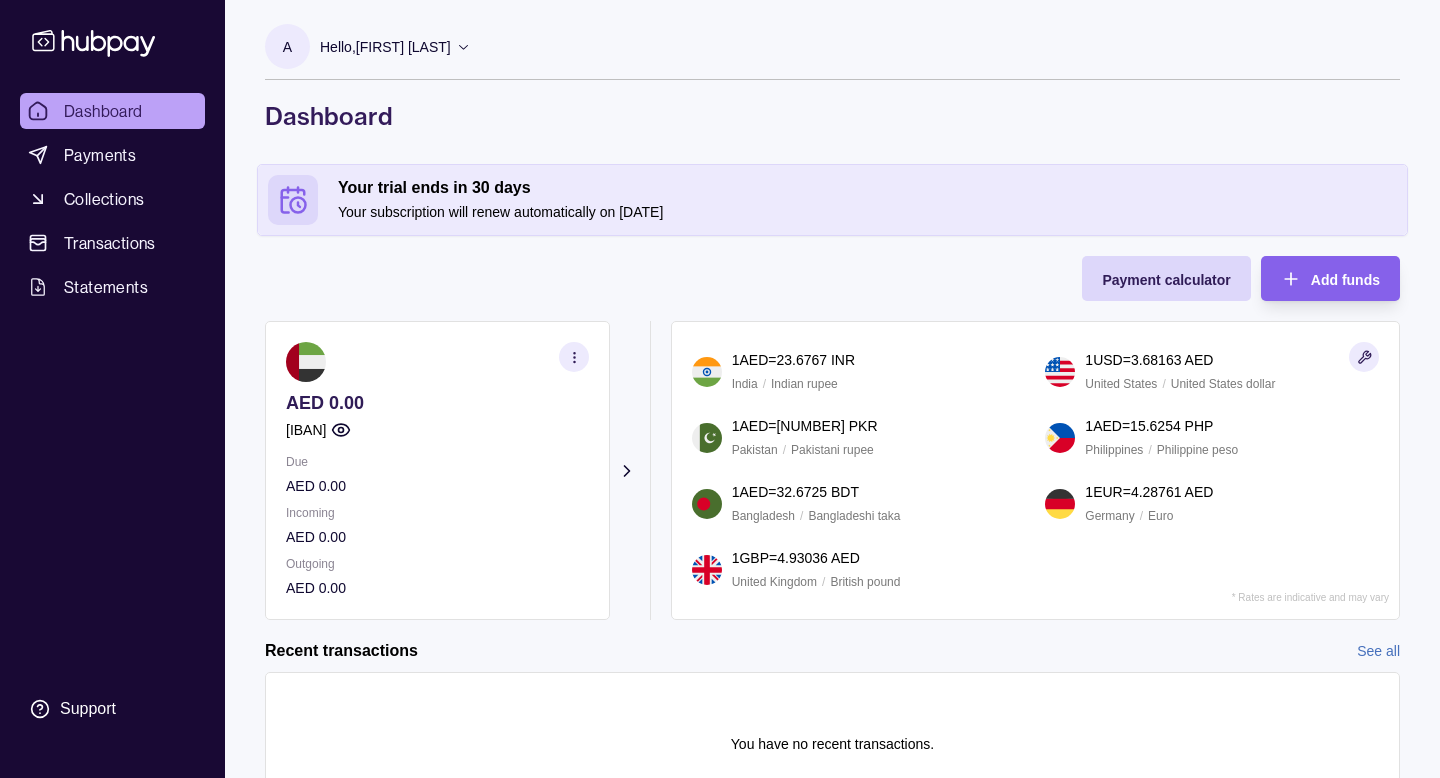 click on "Your trial ends in 30 days" at bounding box center (867, 188) 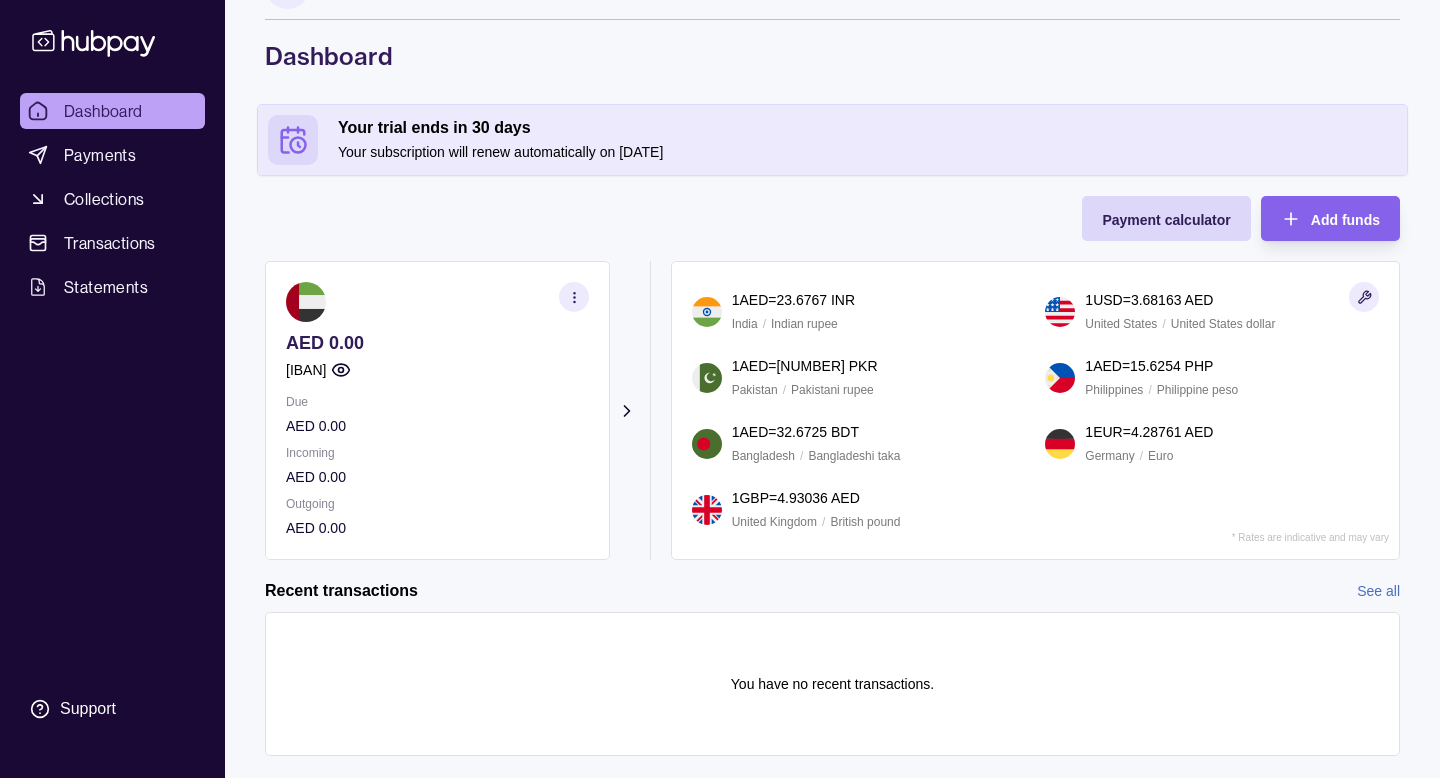 scroll, scrollTop: 0, scrollLeft: 0, axis: both 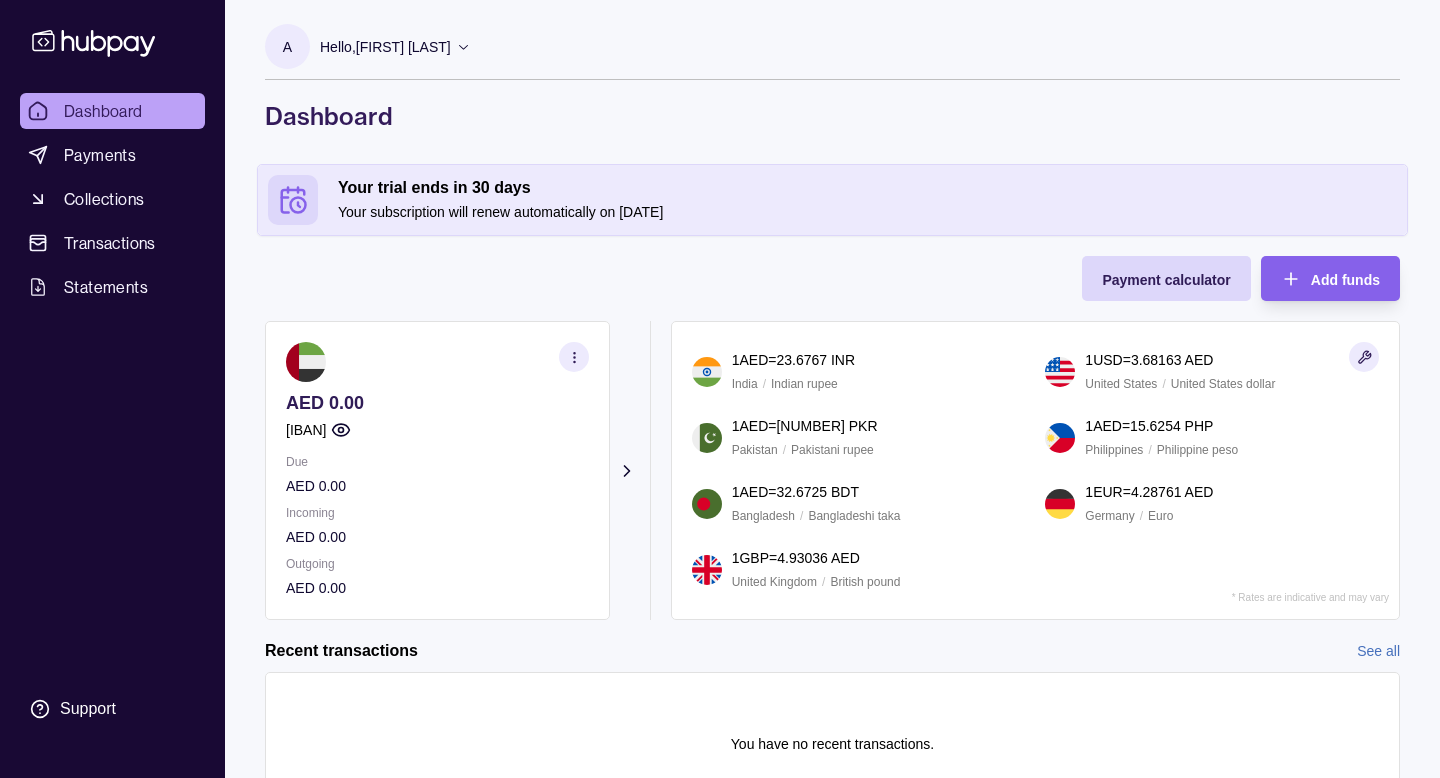 click 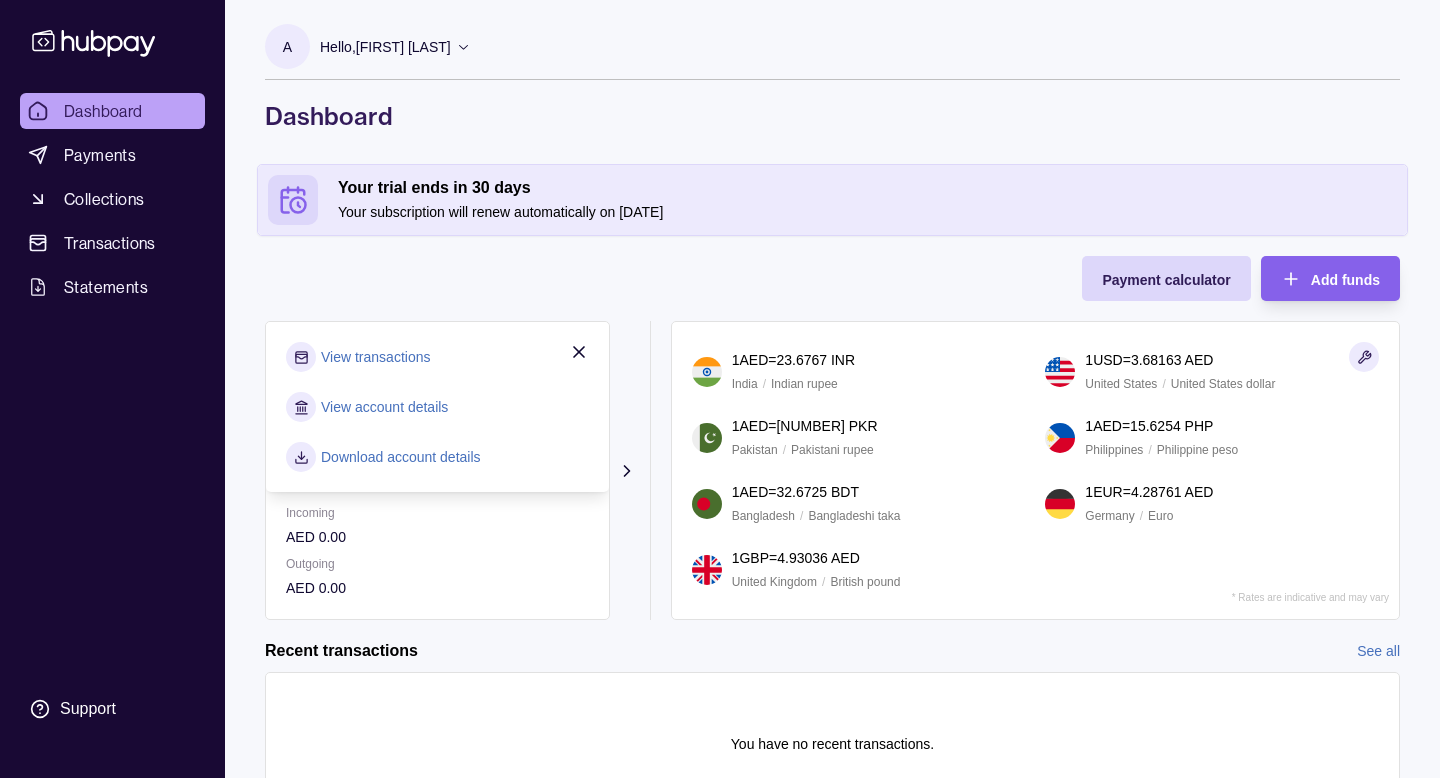 click on "View account details" at bounding box center (384, 407) 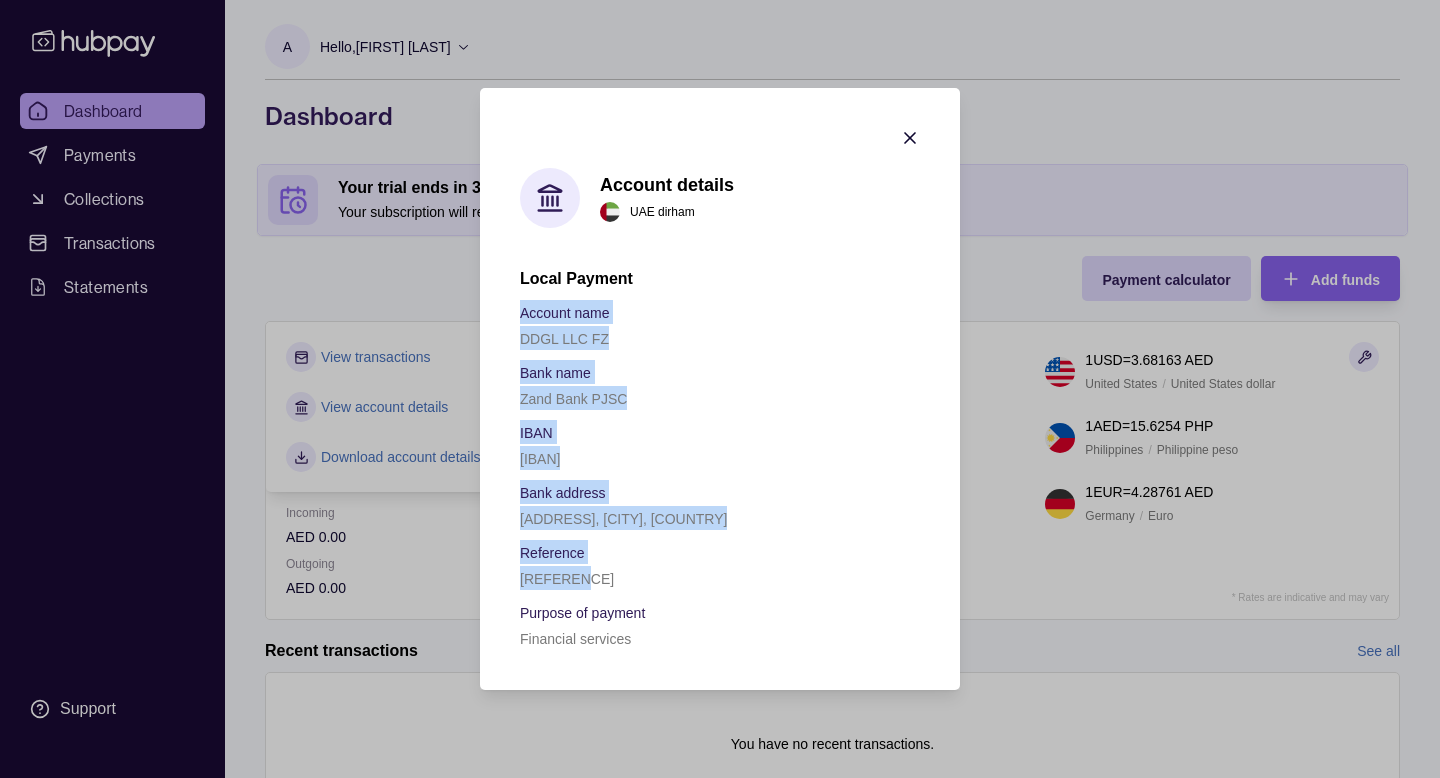 drag, startPoint x: 522, startPoint y: 310, endPoint x: 668, endPoint y: 577, distance: 304.3107 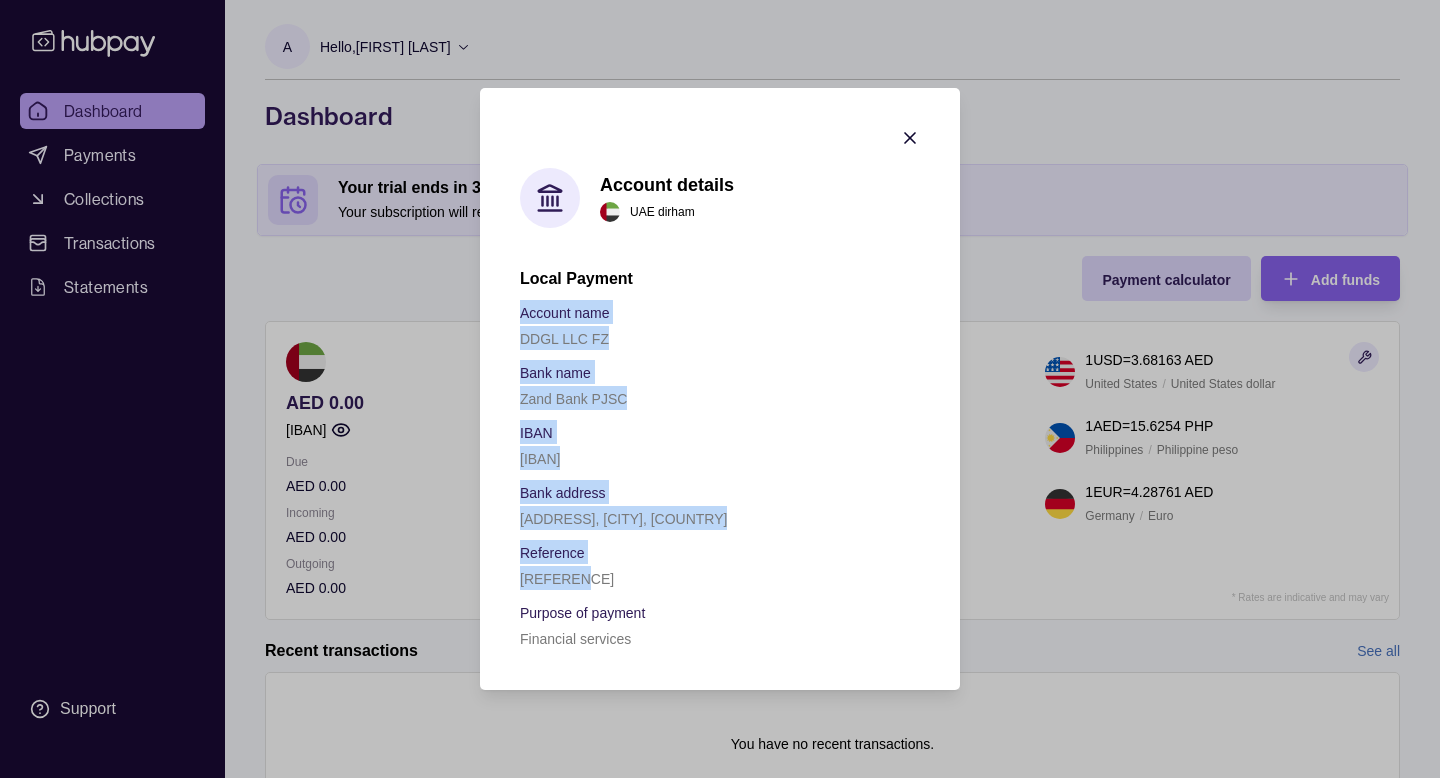 click 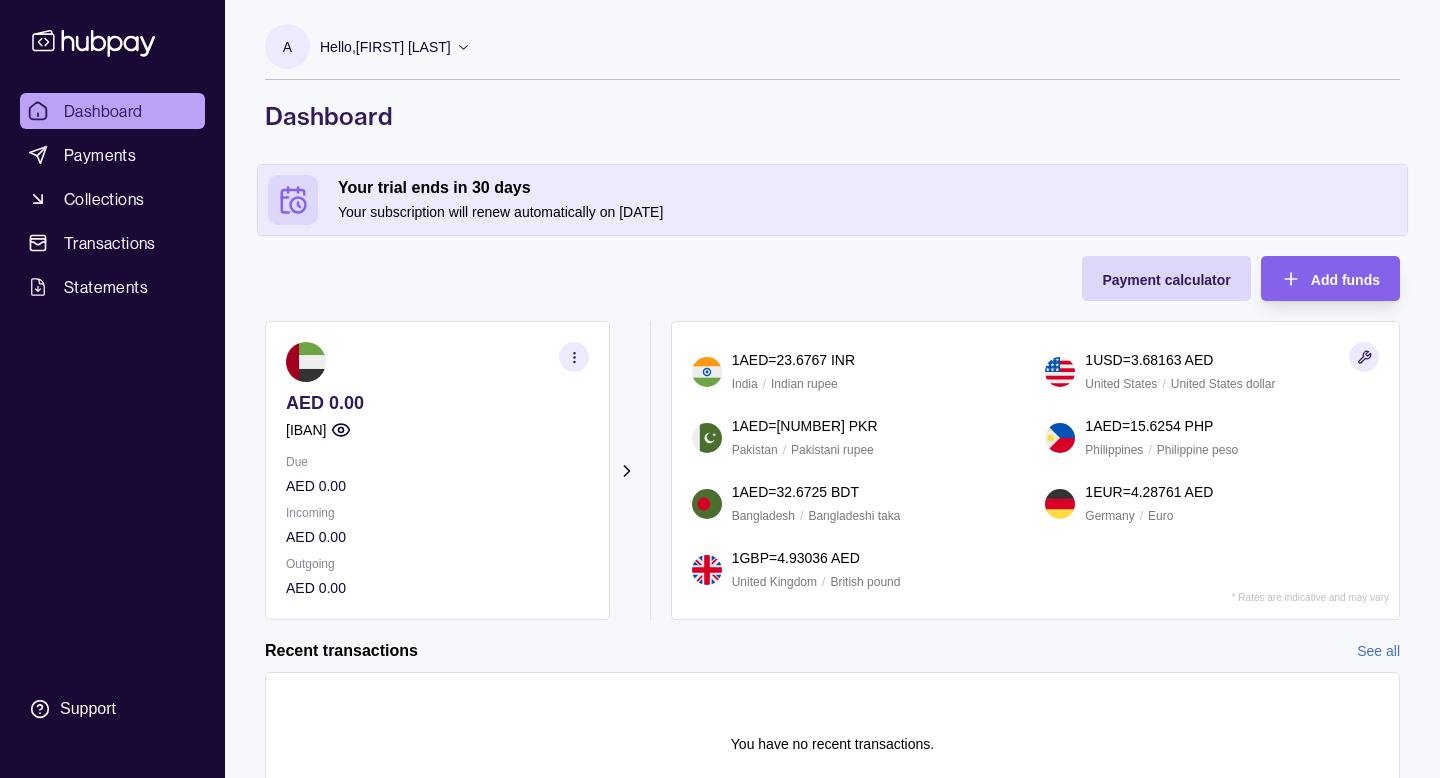 scroll, scrollTop: 102, scrollLeft: 0, axis: vertical 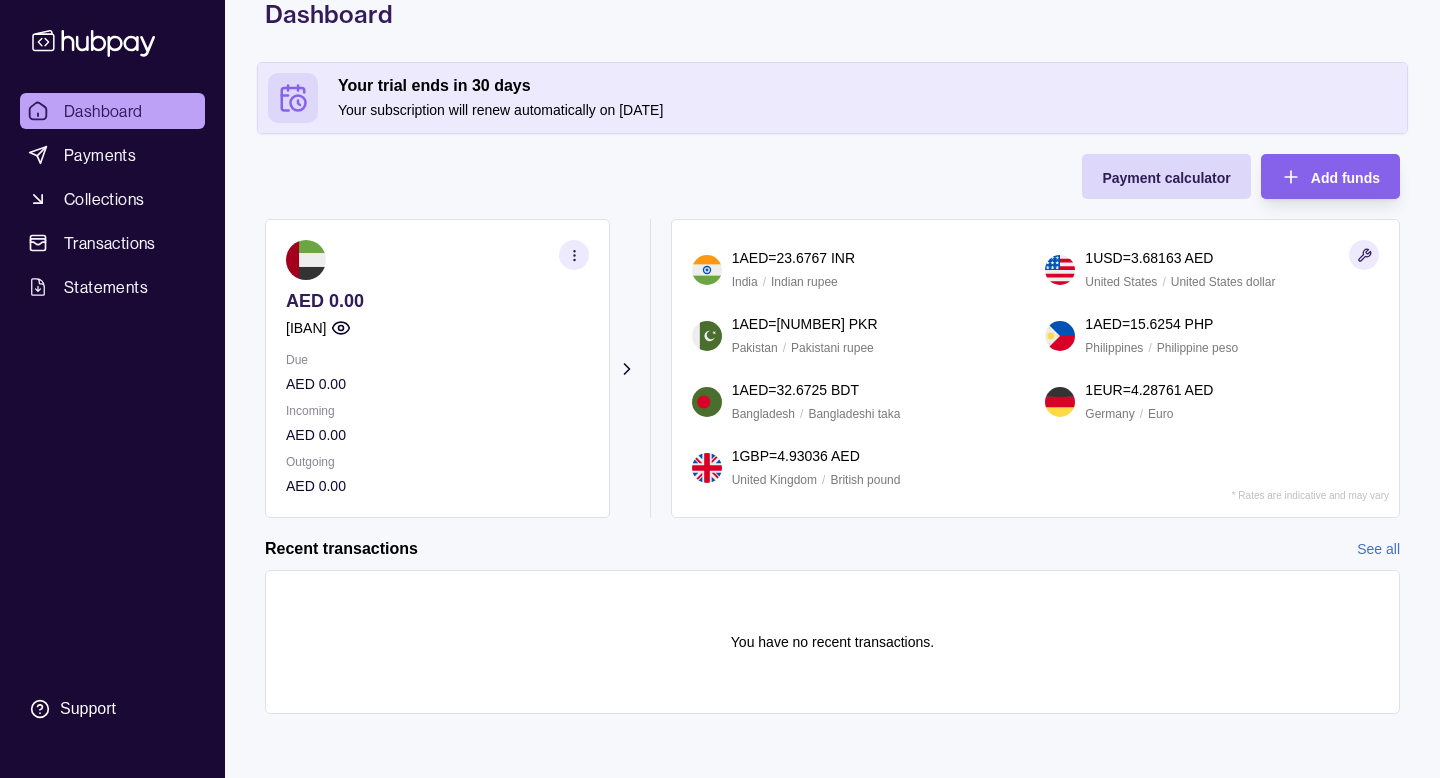 click on "[IBAN]" at bounding box center (437, 328) 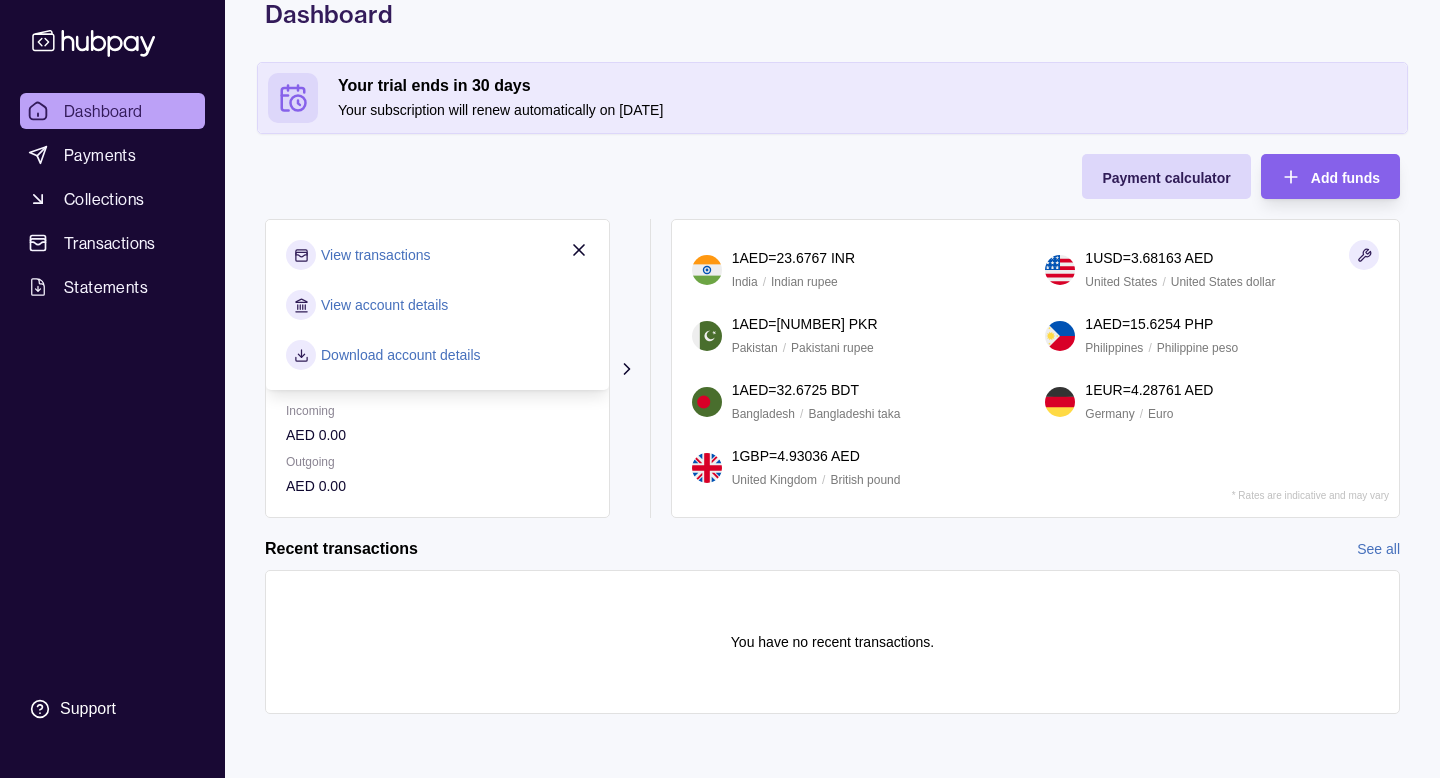 click on "Download account details" at bounding box center (401, 355) 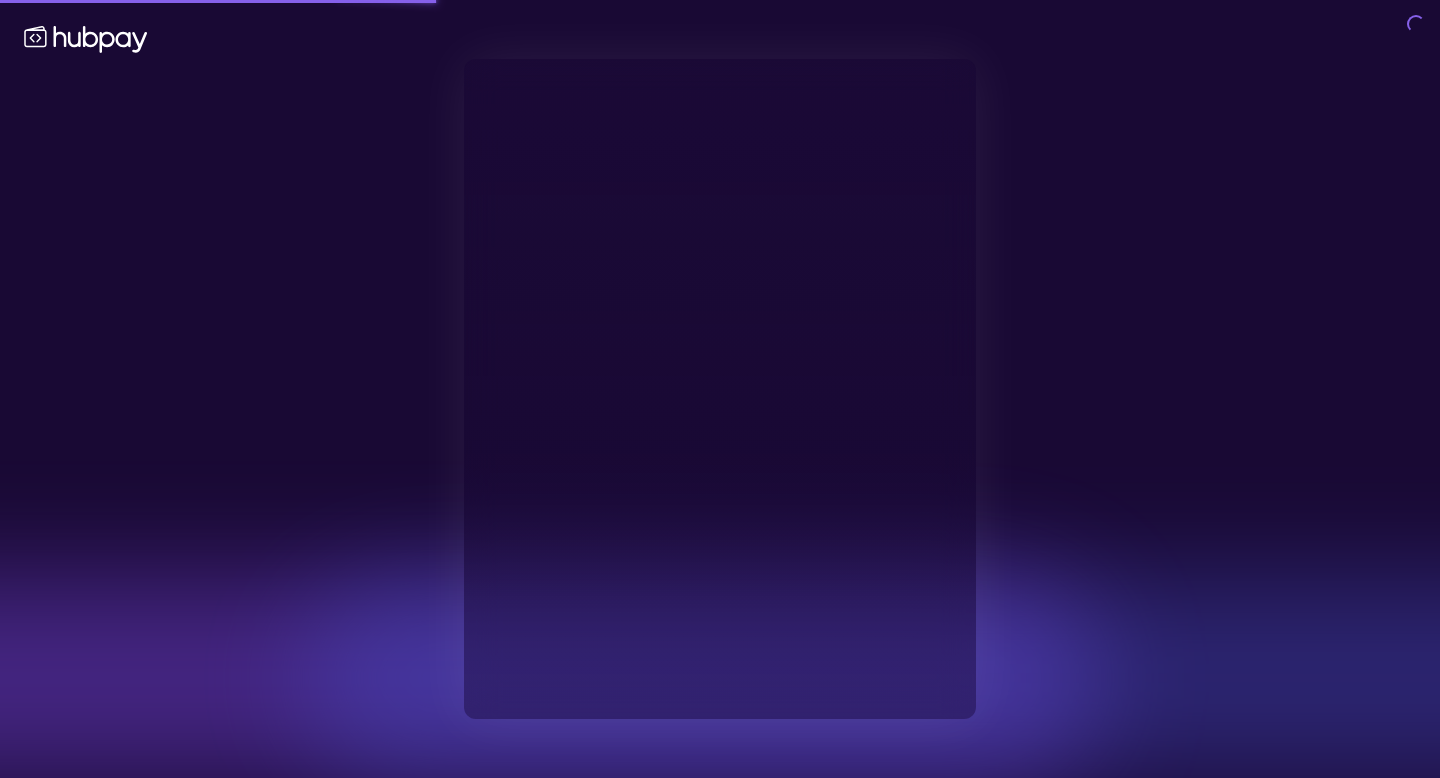 type on "**********" 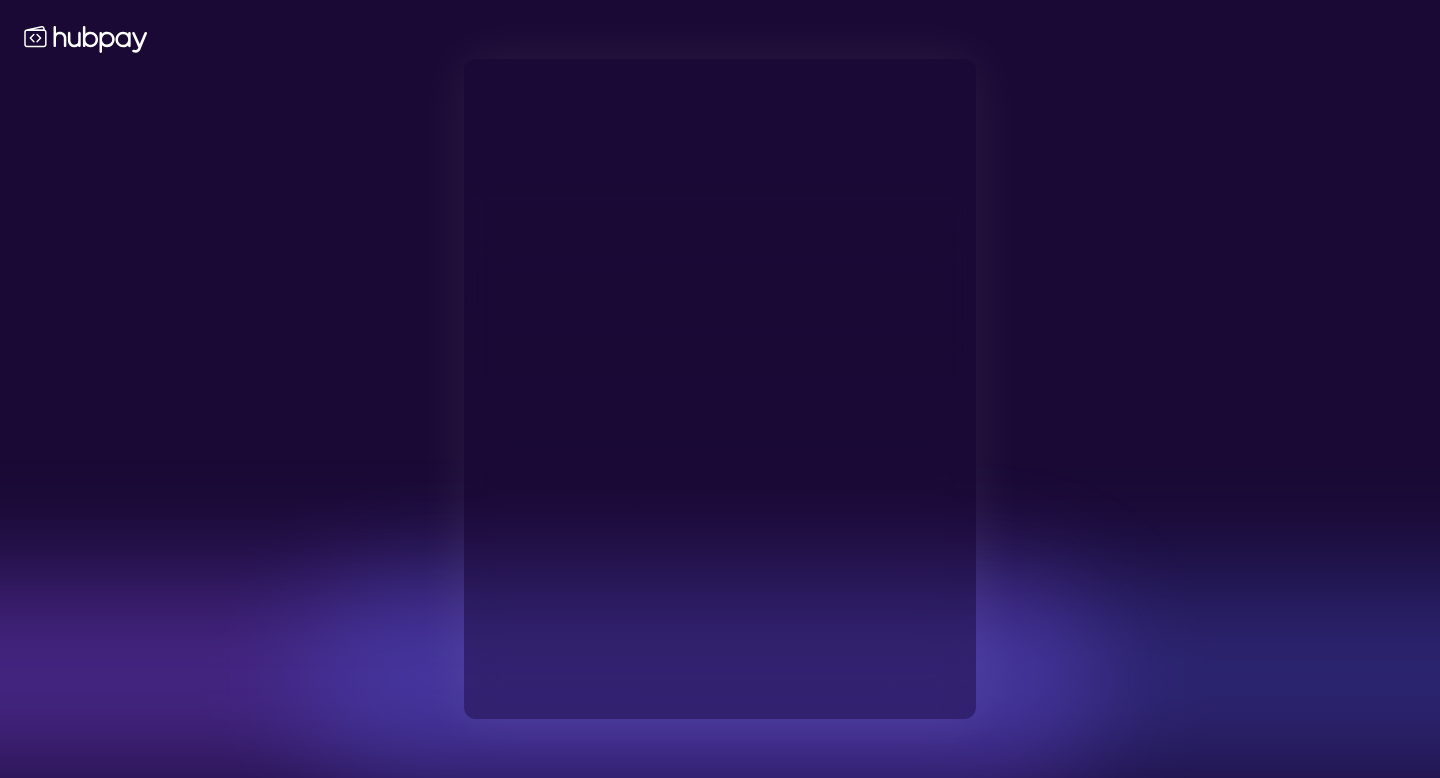 scroll, scrollTop: 0, scrollLeft: 0, axis: both 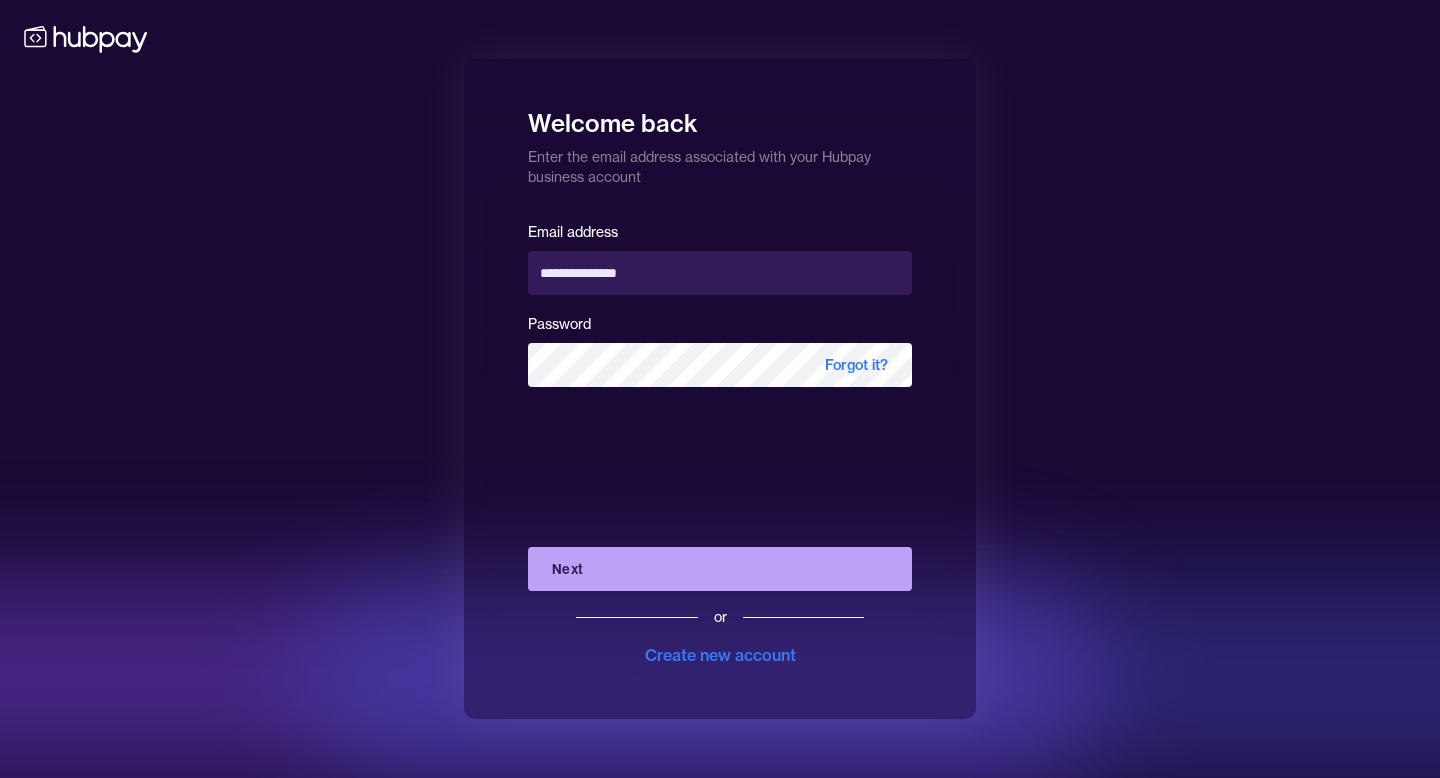 click on "Next" at bounding box center [720, 569] 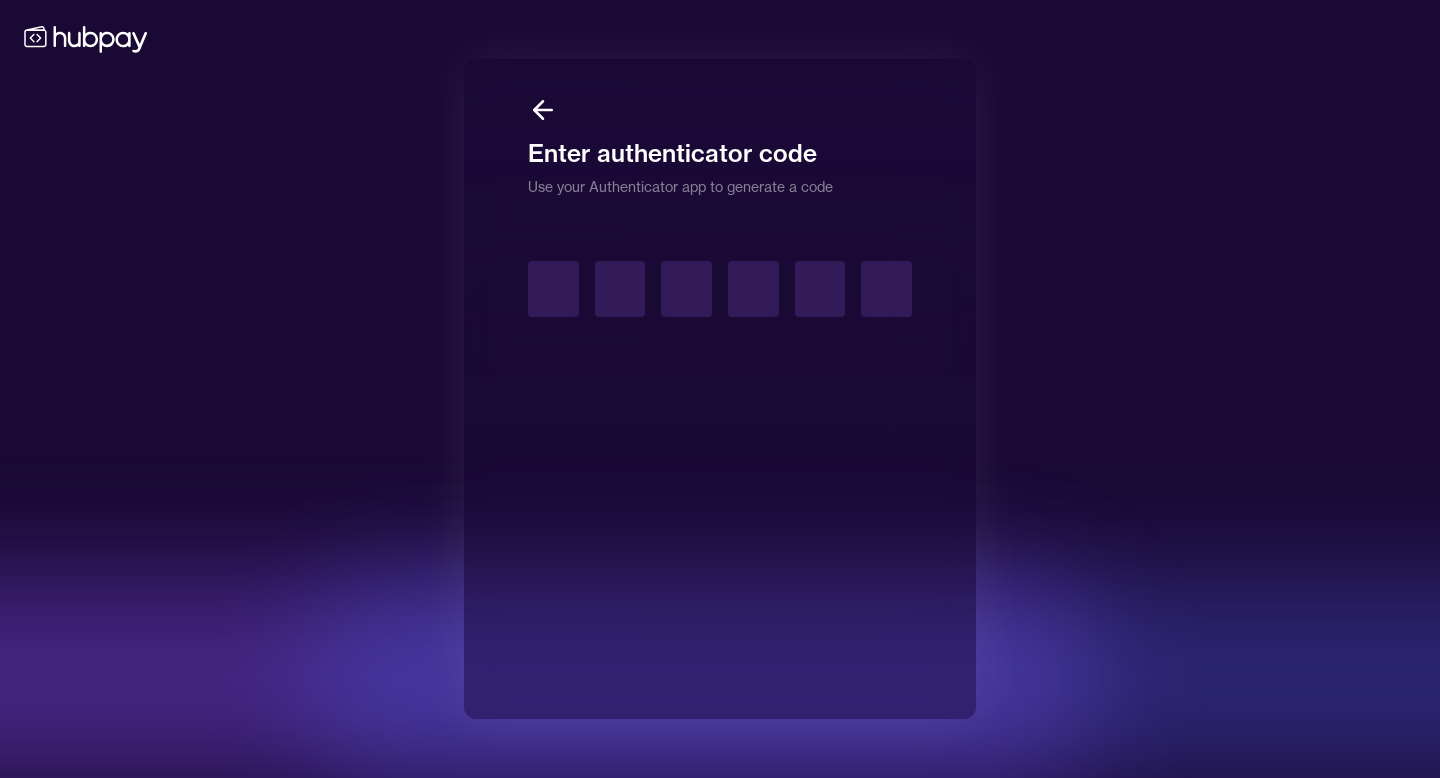 click at bounding box center [553, 289] 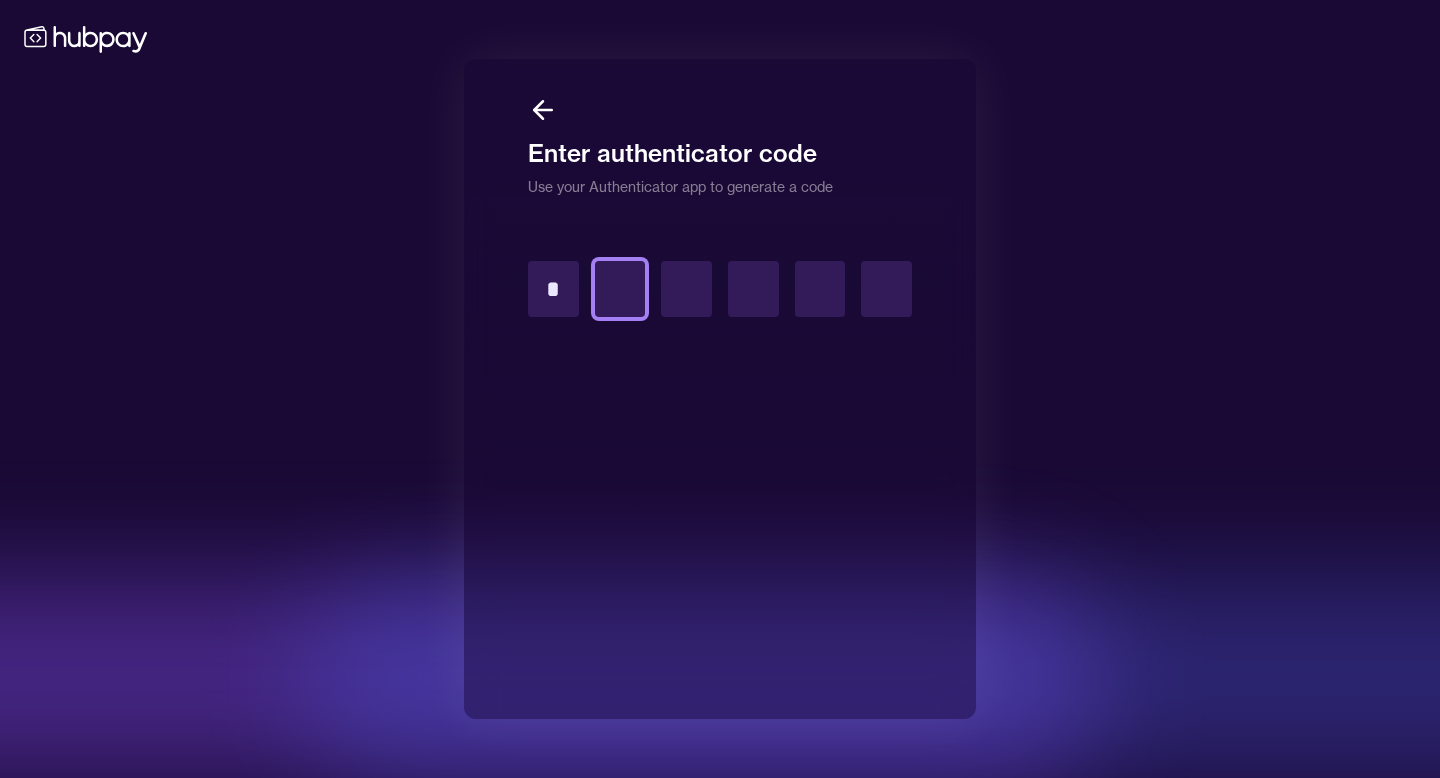 type on "*" 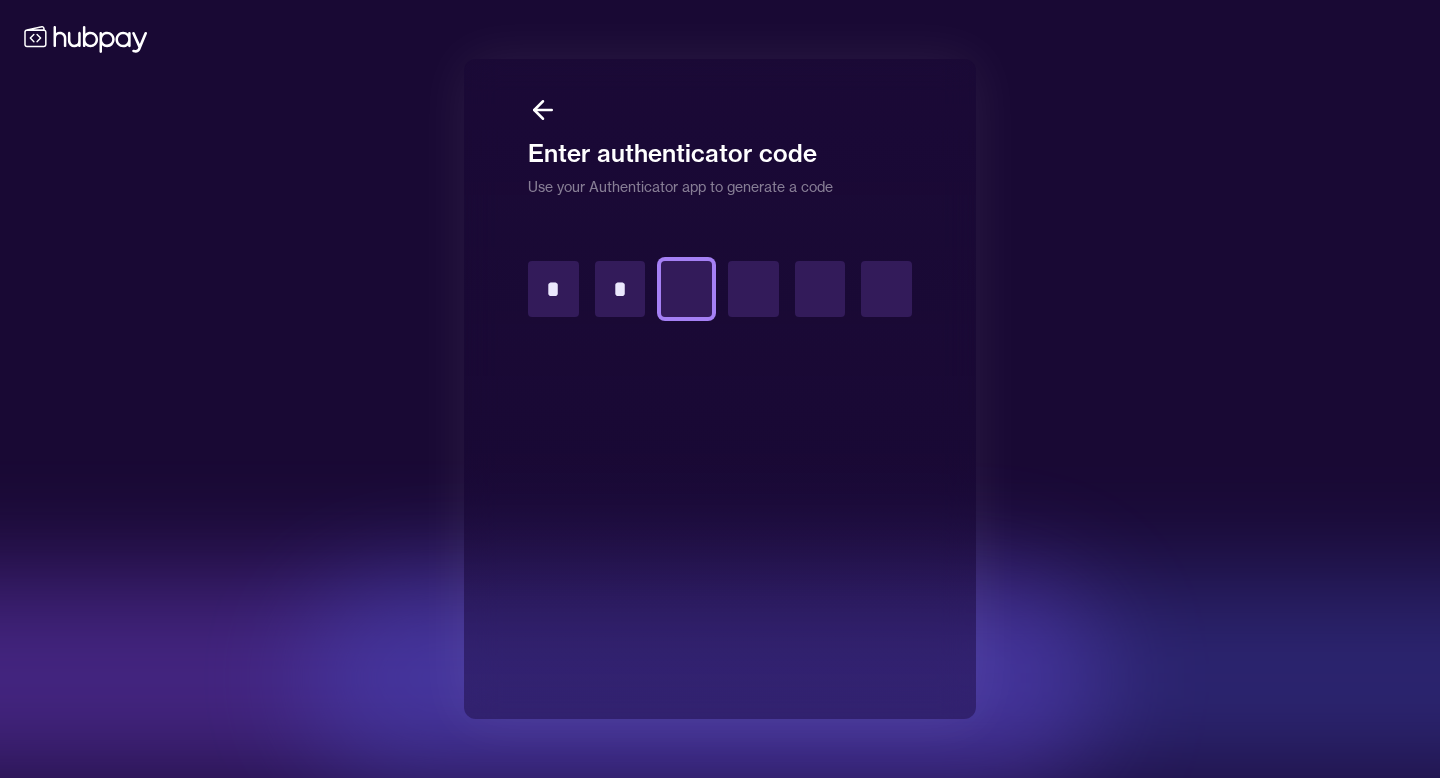 type on "*" 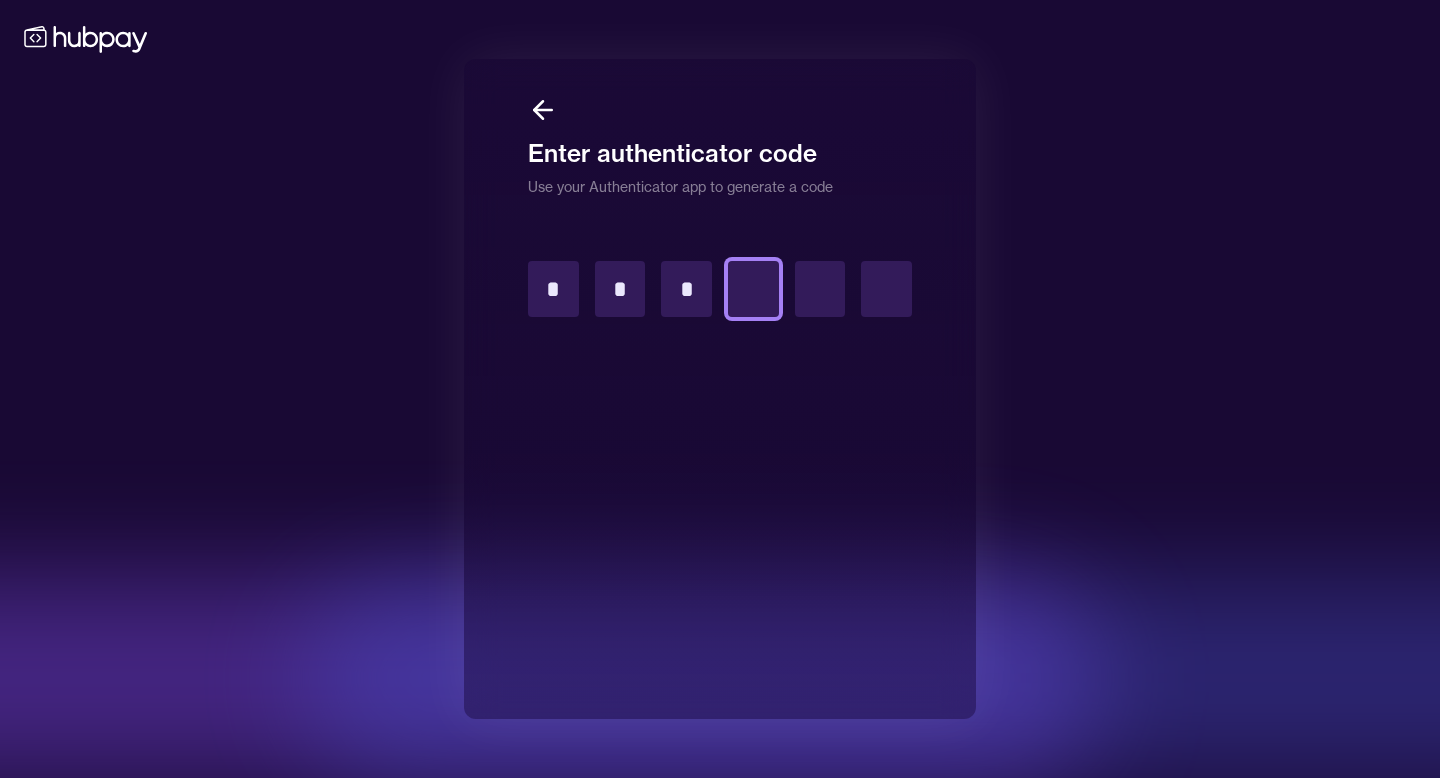 type on "*" 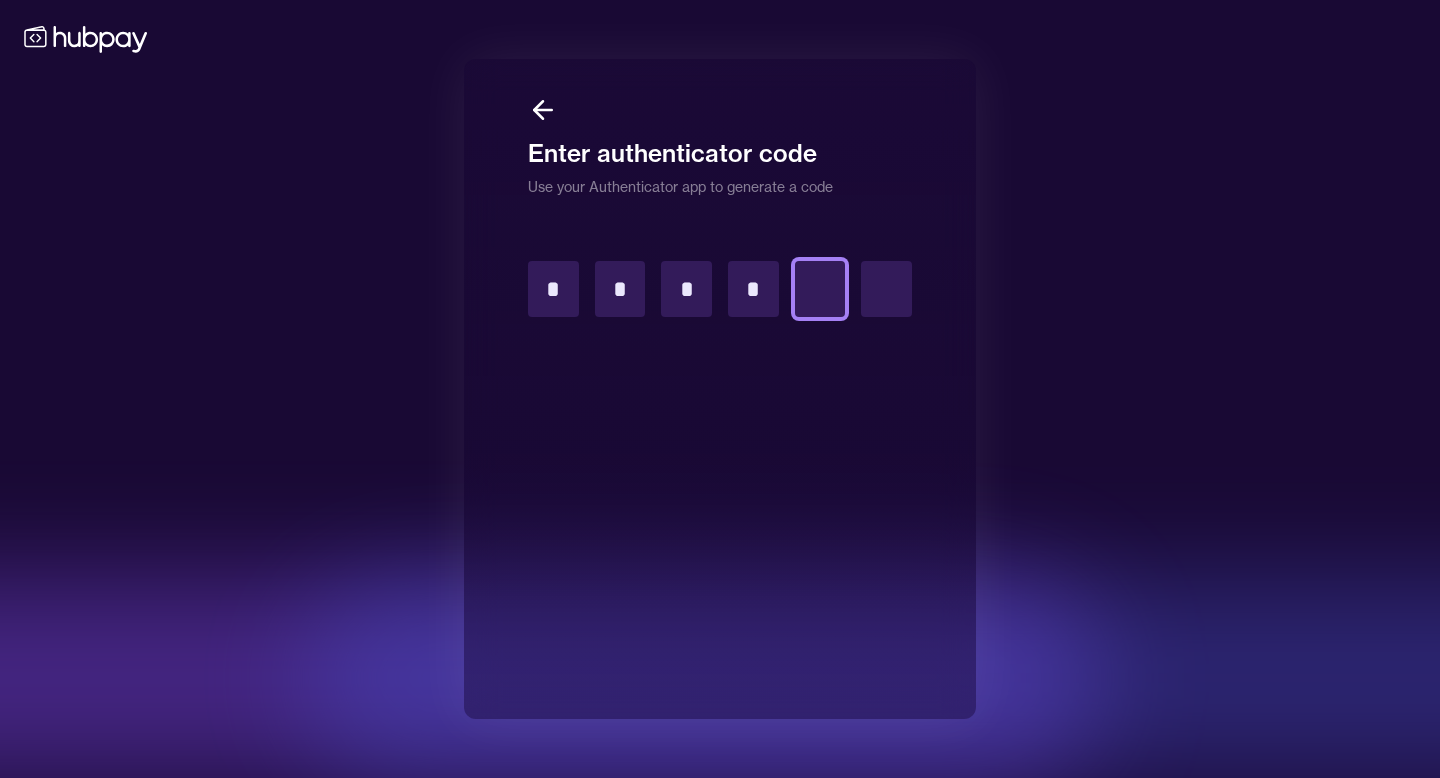type on "*" 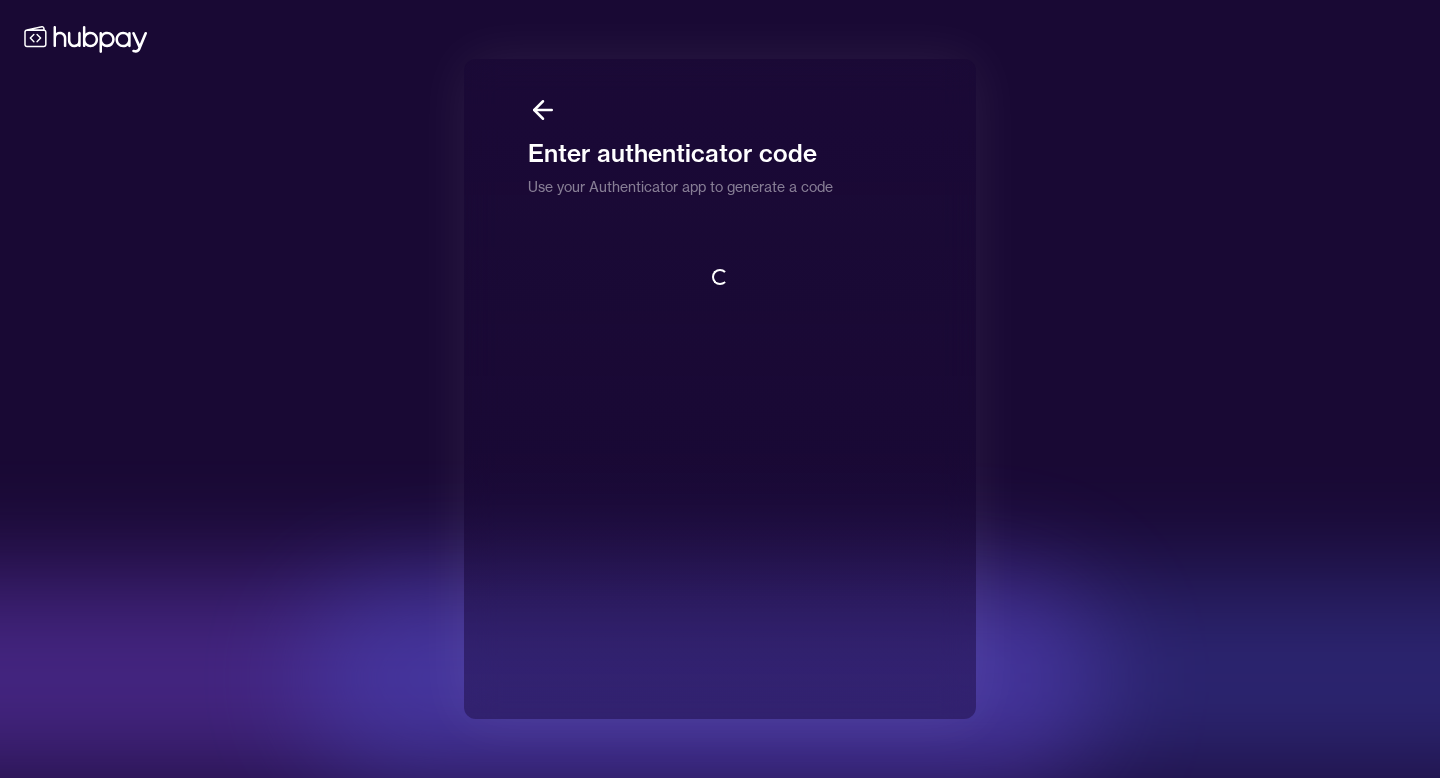 scroll, scrollTop: 2, scrollLeft: 0, axis: vertical 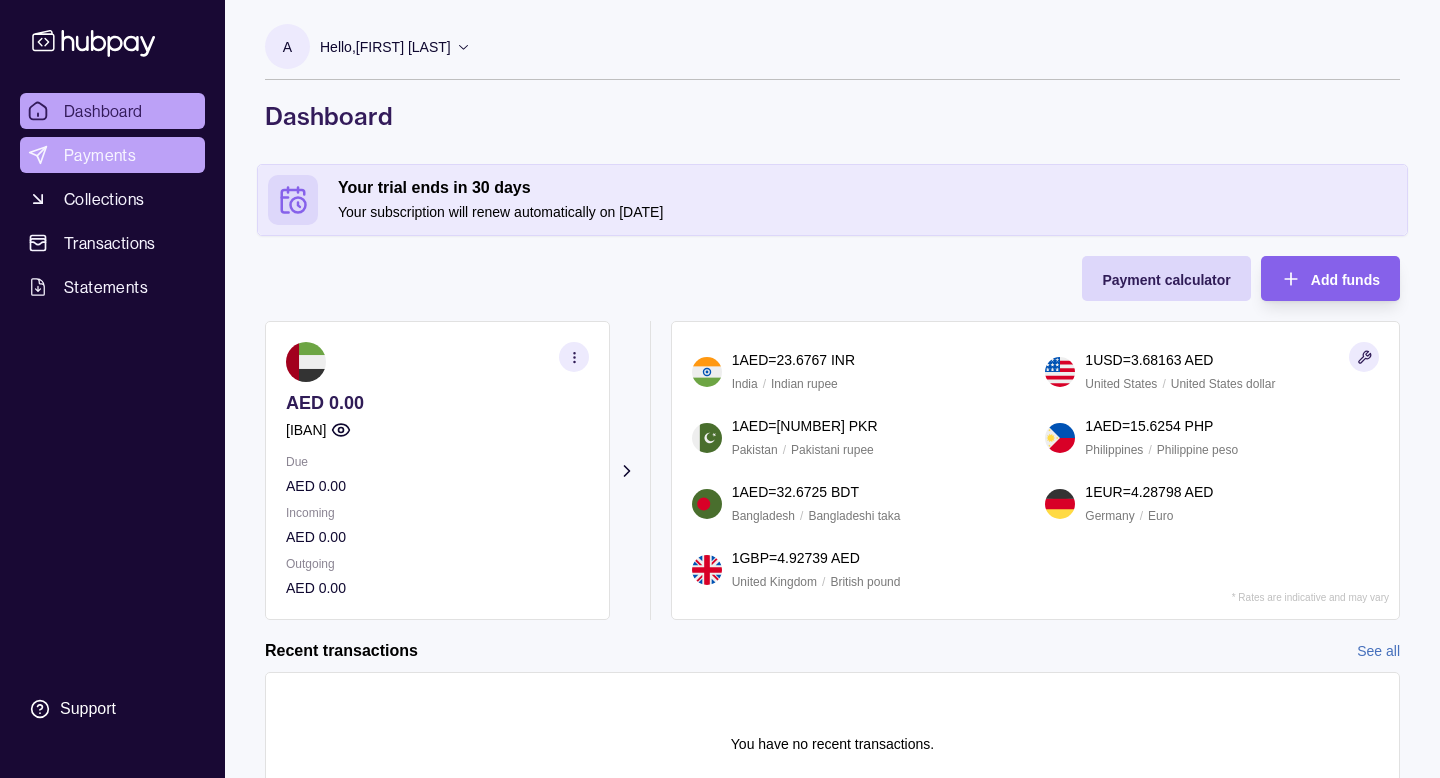 click on "Payments" at bounding box center (100, 155) 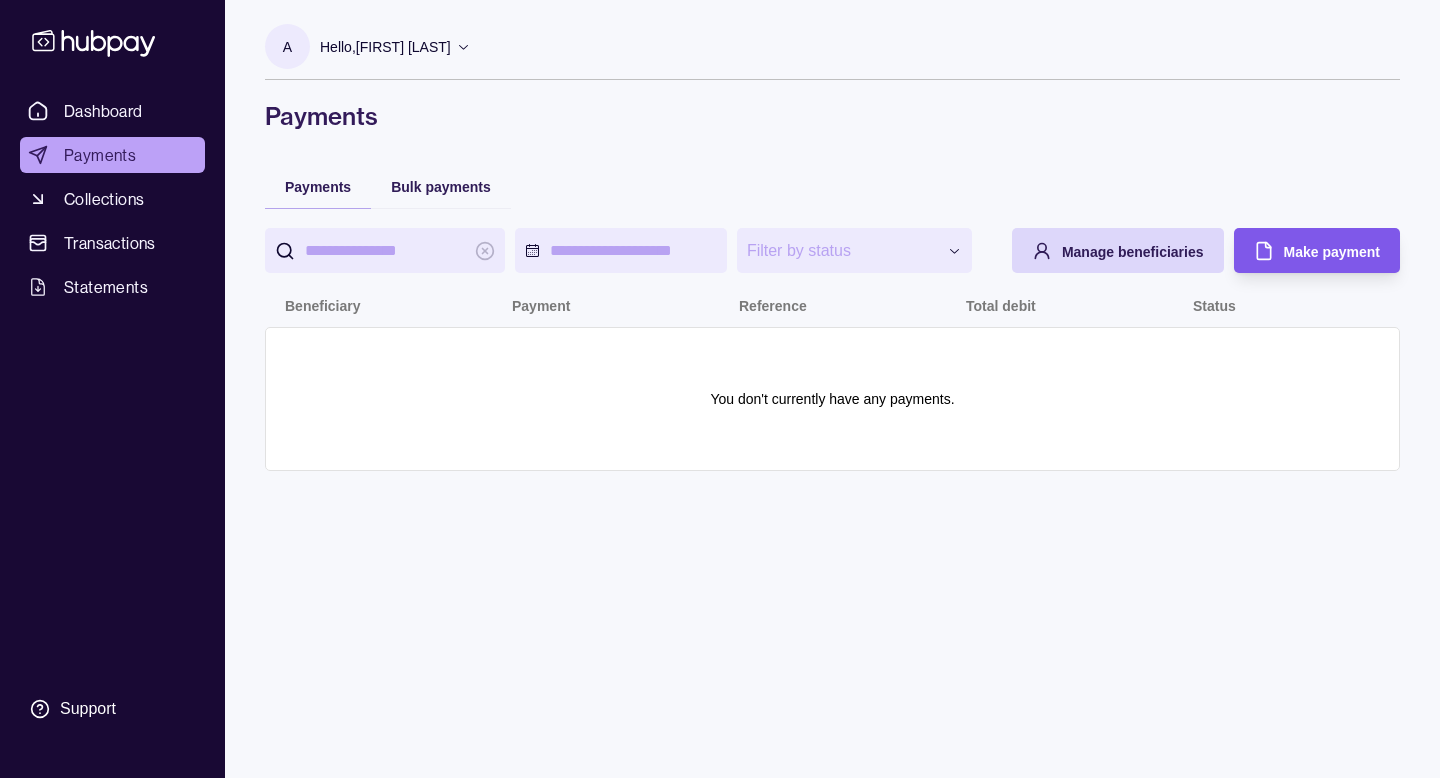 click on "Make payment" at bounding box center (1332, 251) 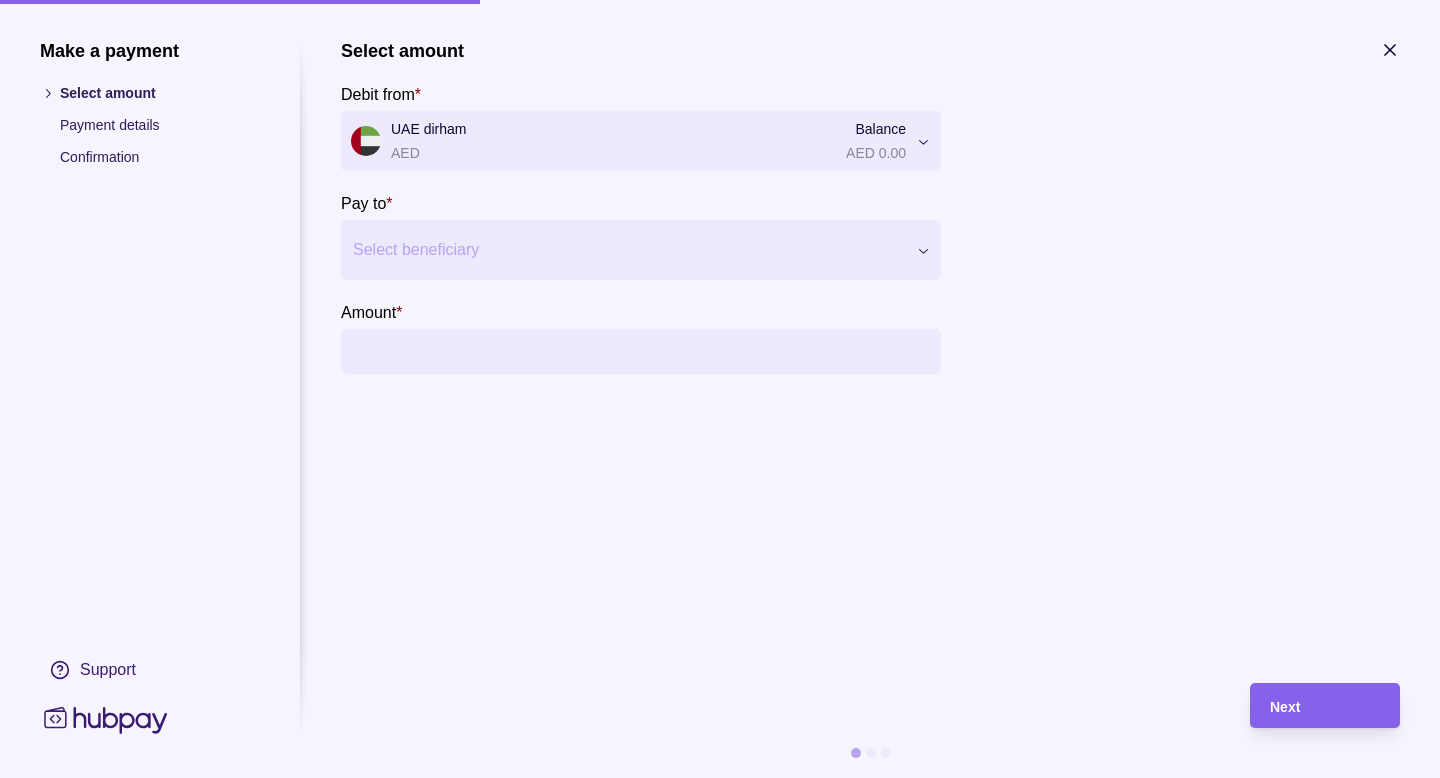 click at bounding box center [628, 250] 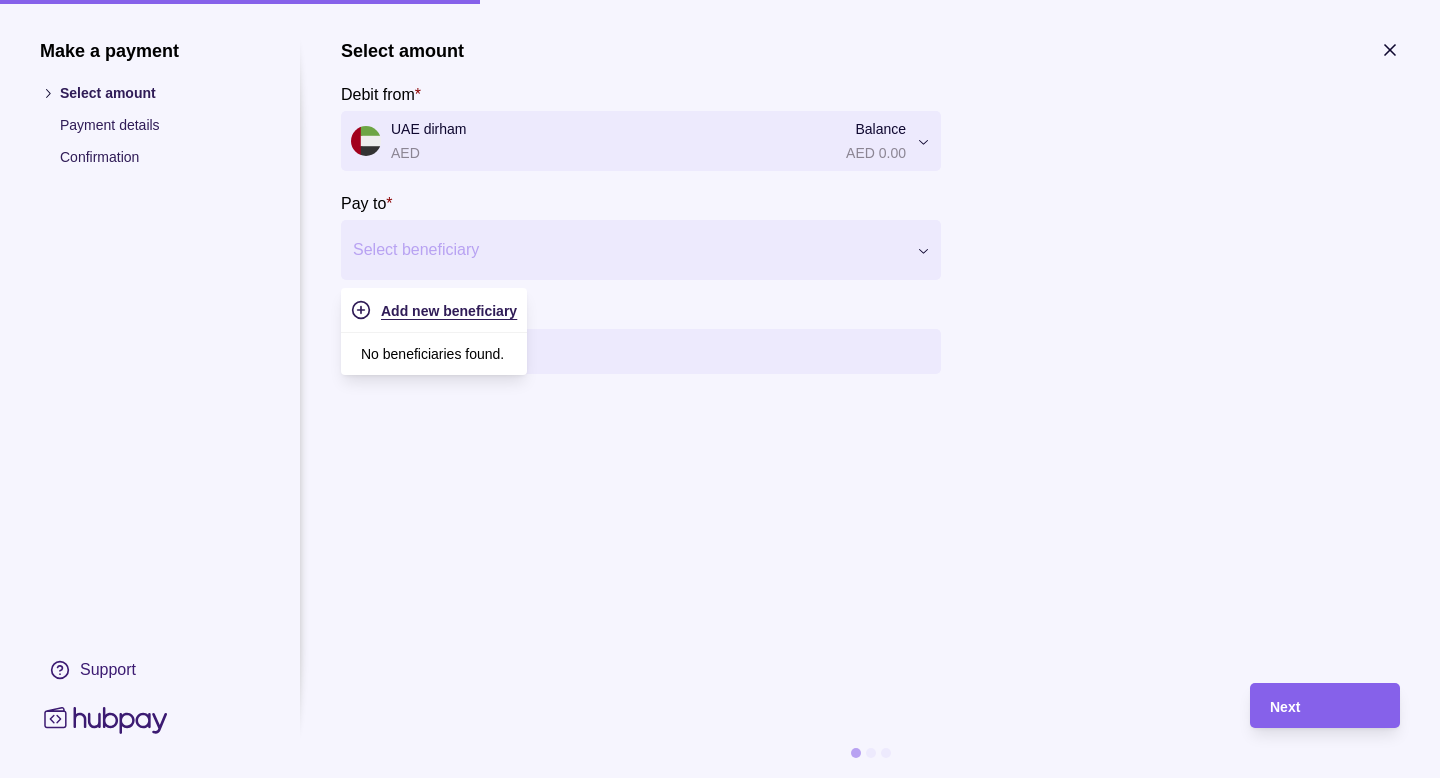 click on "Add new beneficiary" at bounding box center (449, 311) 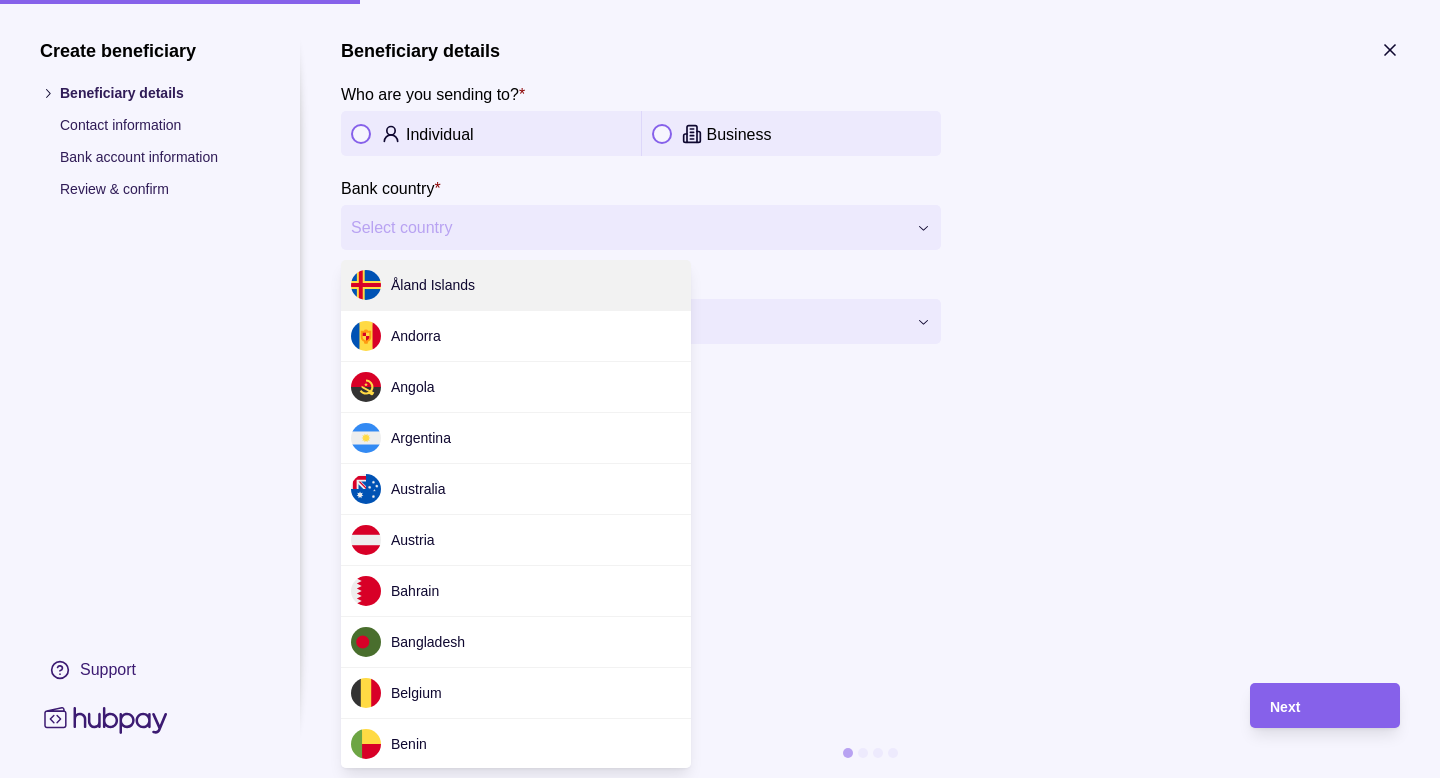 click on "**********" at bounding box center [720, 778] 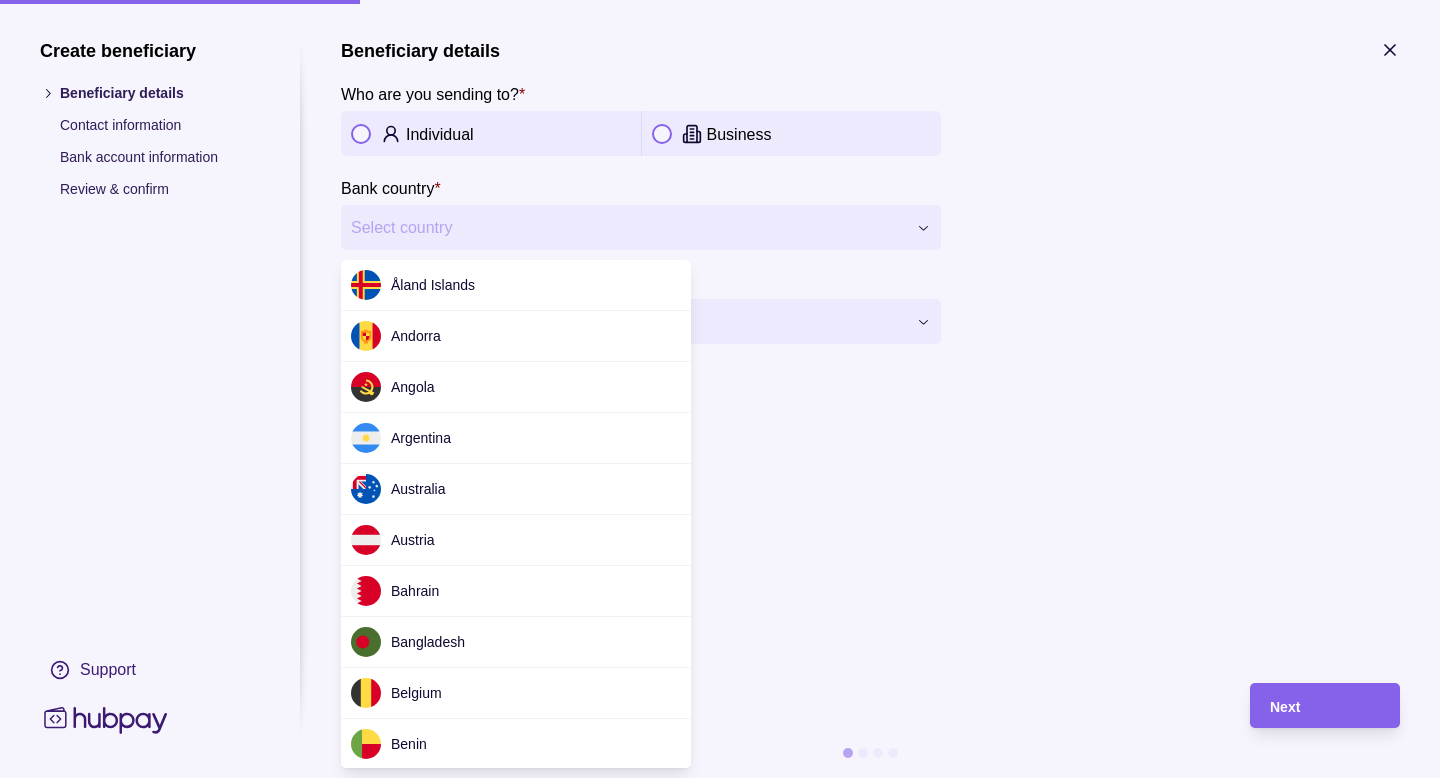 scroll, scrollTop: 2729, scrollLeft: 0, axis: vertical 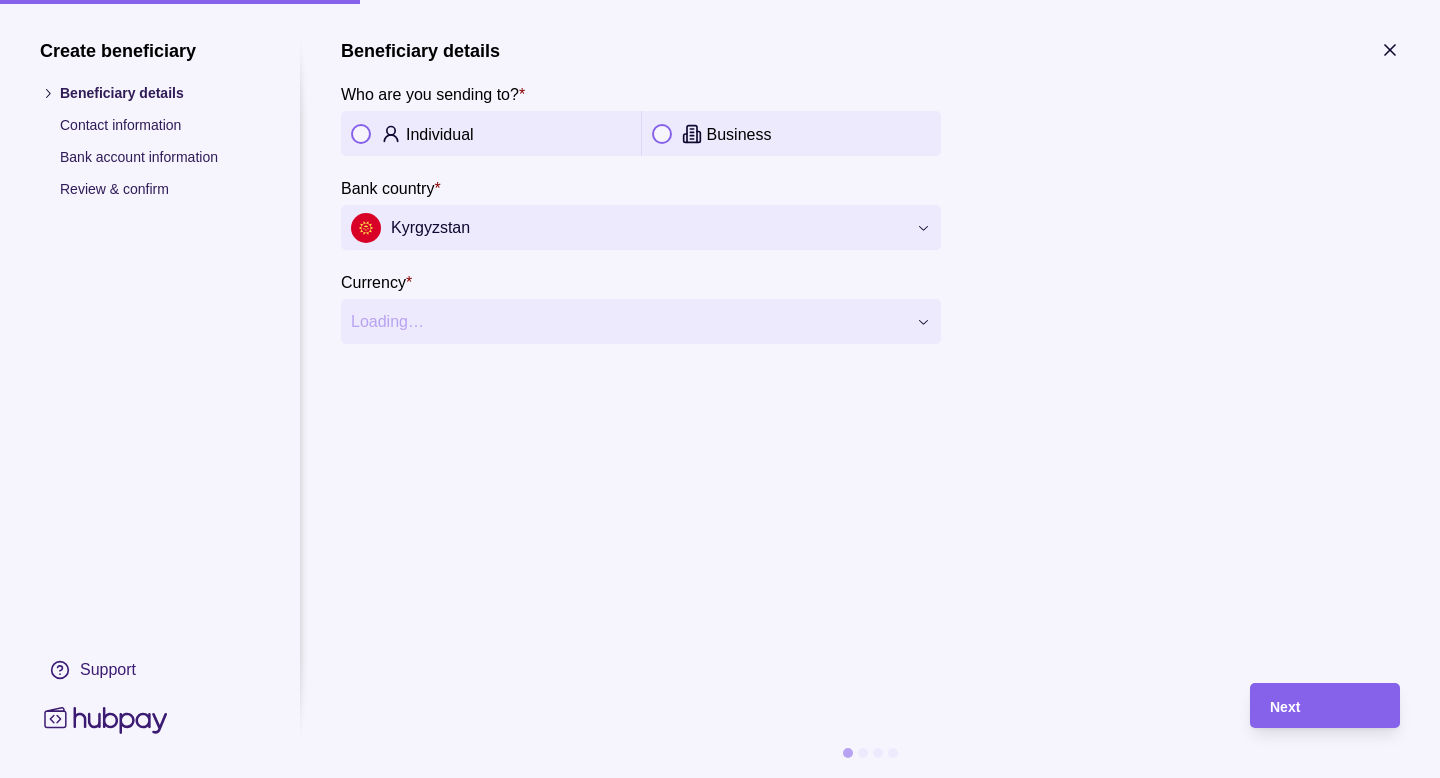 click on "Individual" at bounding box center [518, 134] 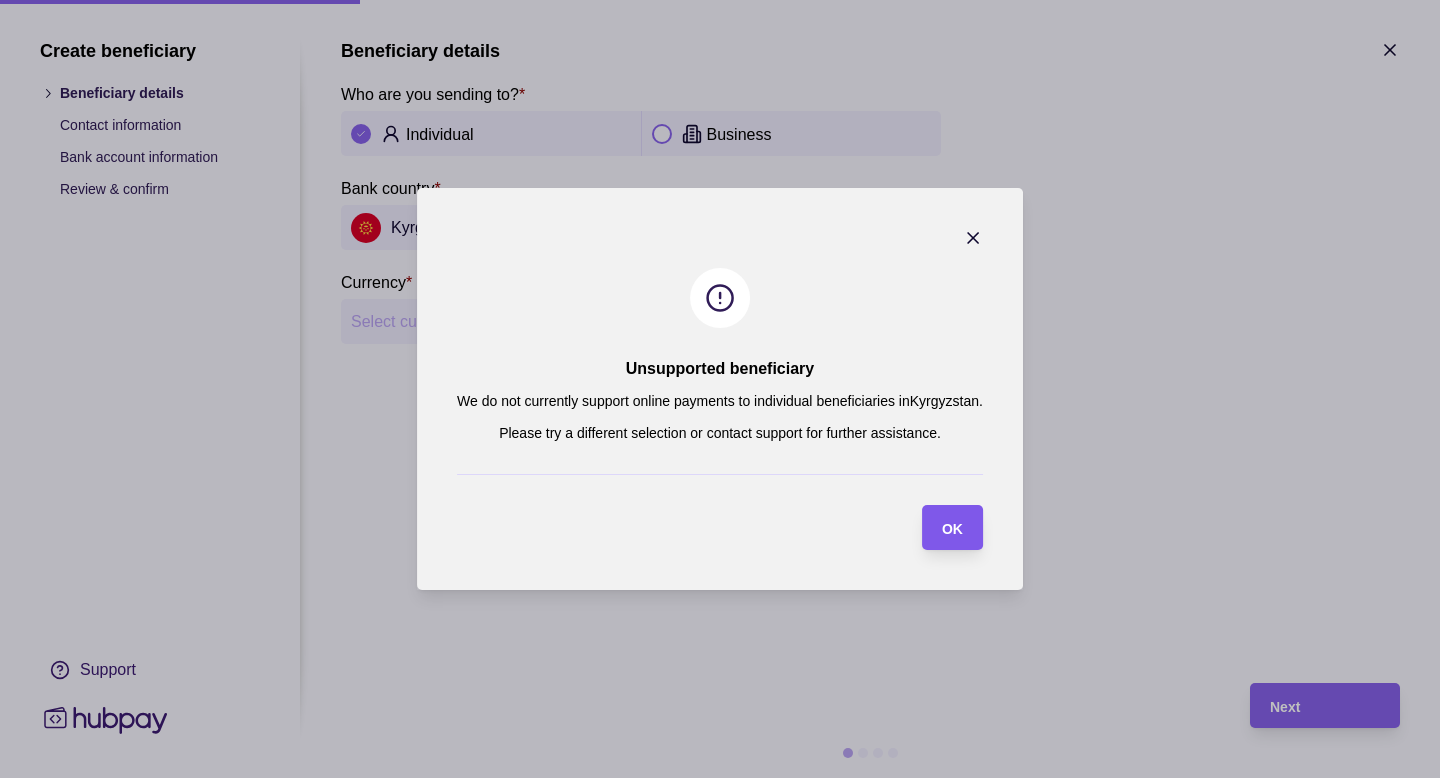 click on "OK" at bounding box center (952, 528) 